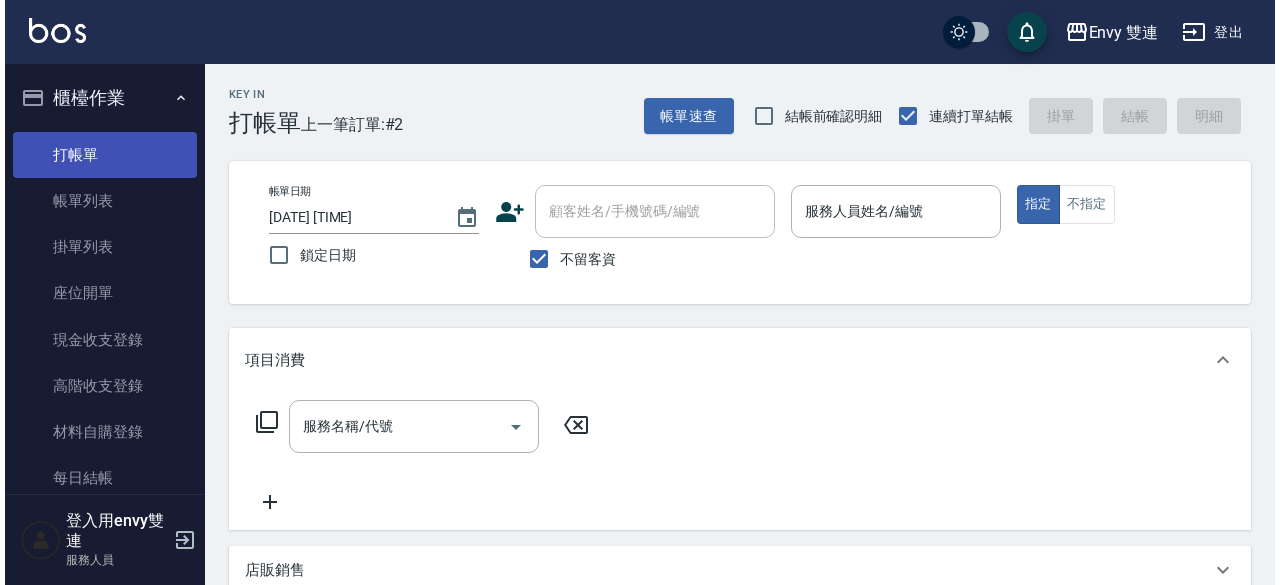 scroll, scrollTop: 0, scrollLeft: 0, axis: both 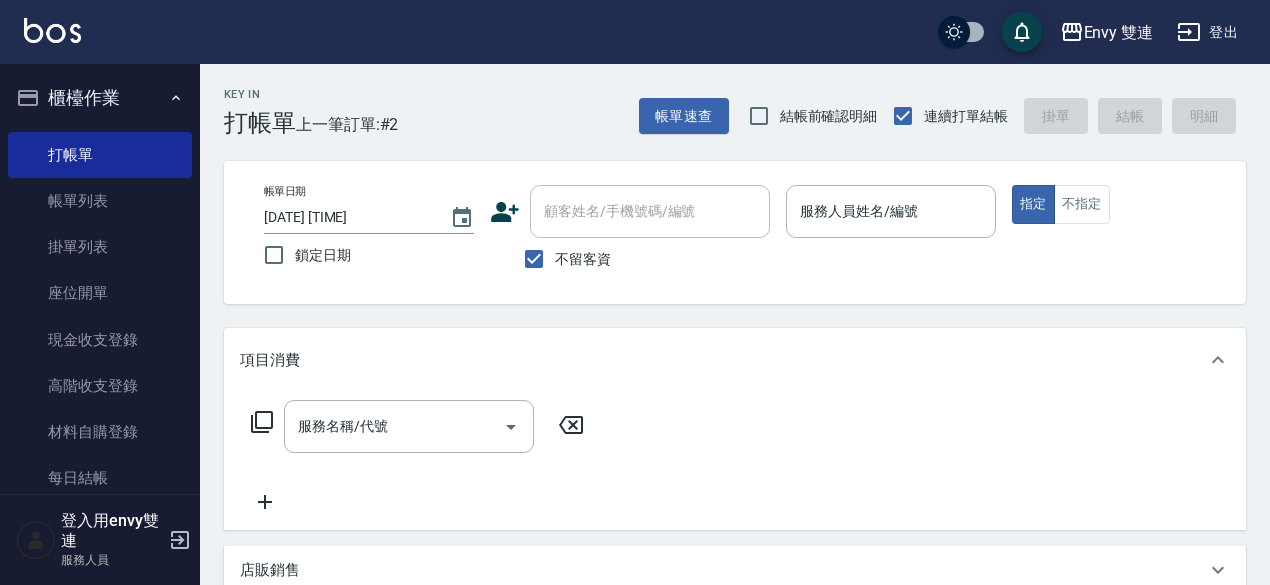 click 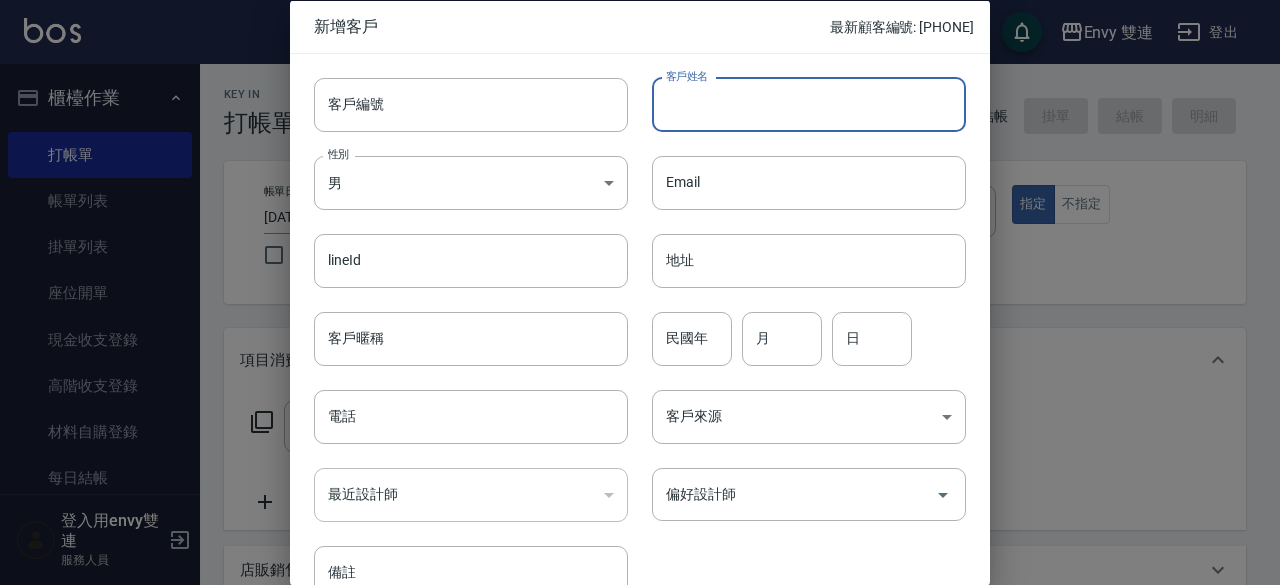 click on "客戶姓名" at bounding box center [809, 104] 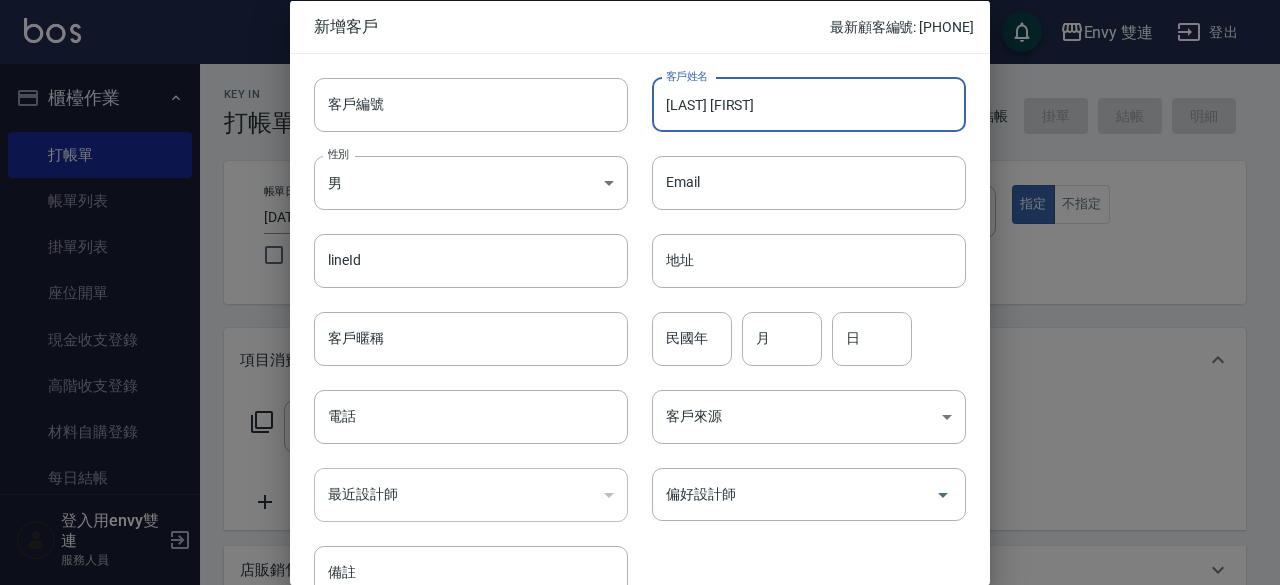 type on "[LAST] [FIRST]" 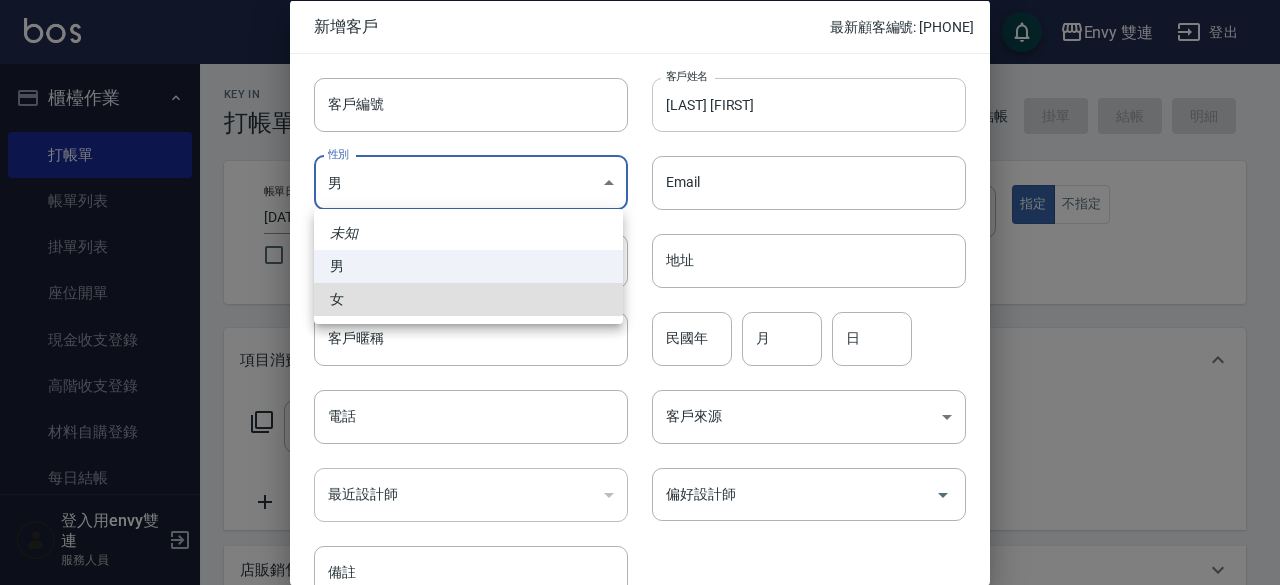 type 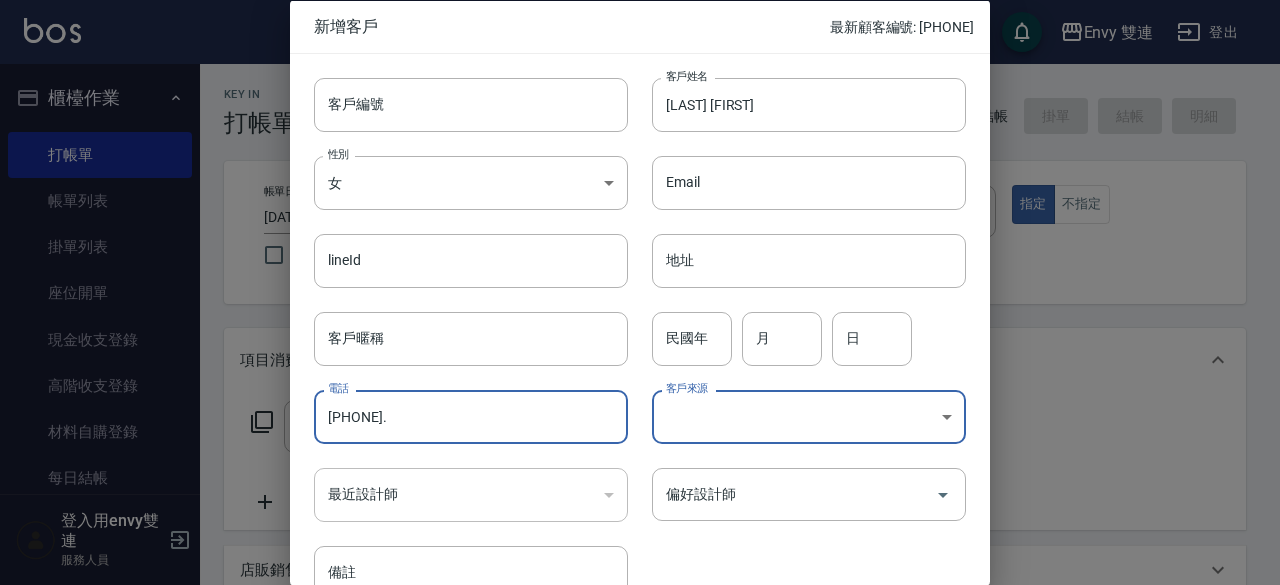 click on "[PHONE]." at bounding box center [471, 417] 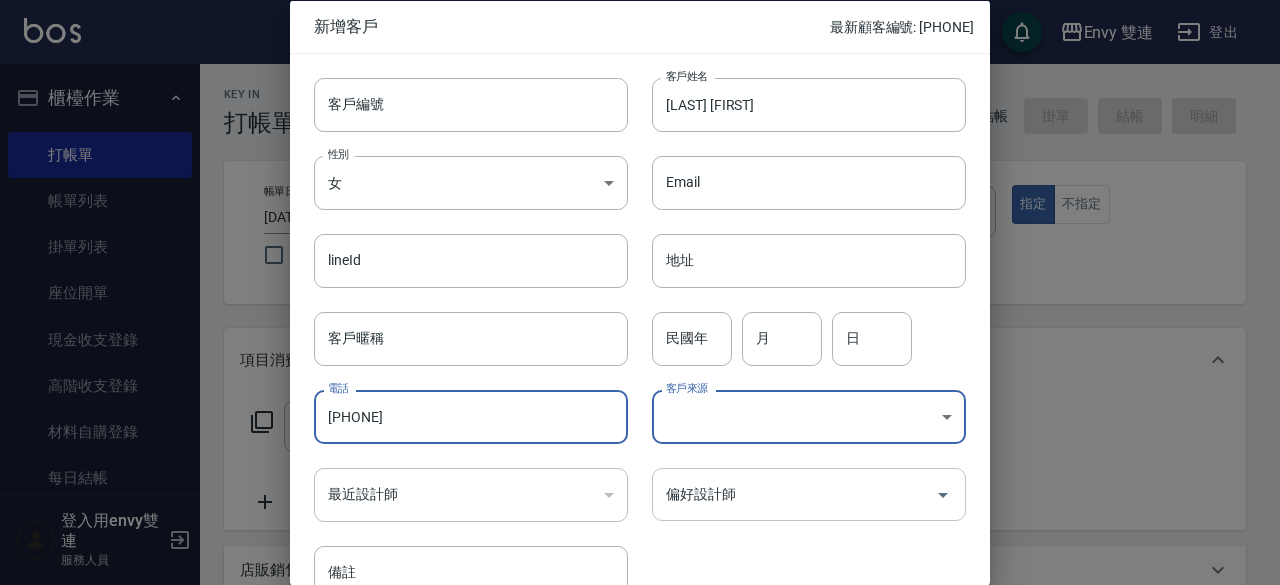 type on "[PHONE]" 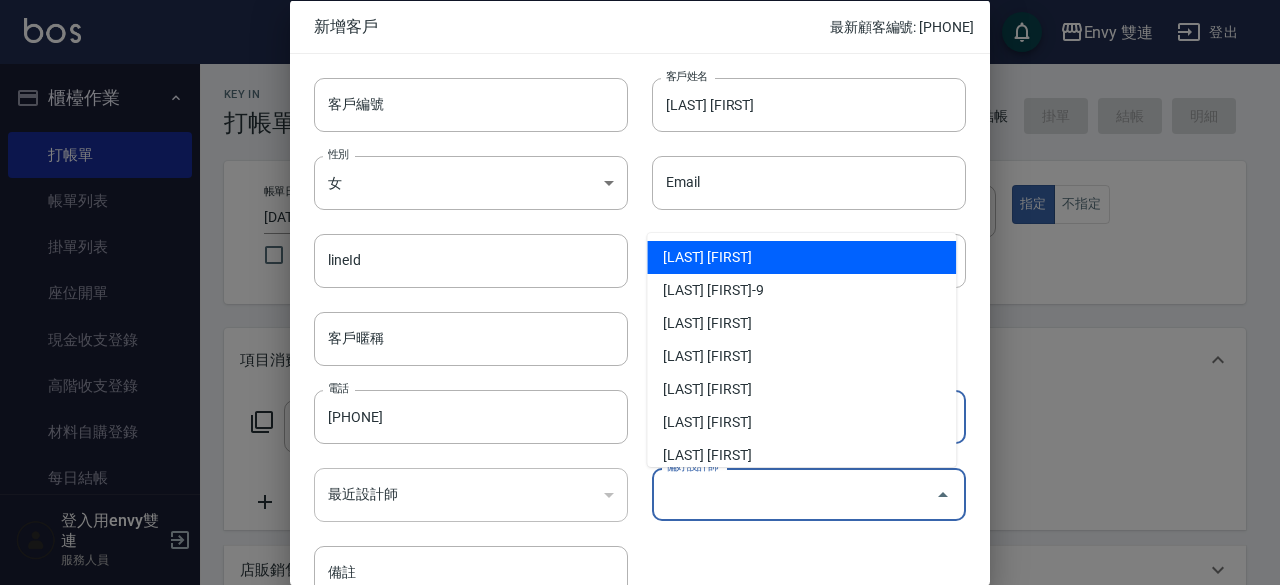 click on "偏好設計師" at bounding box center [794, 494] 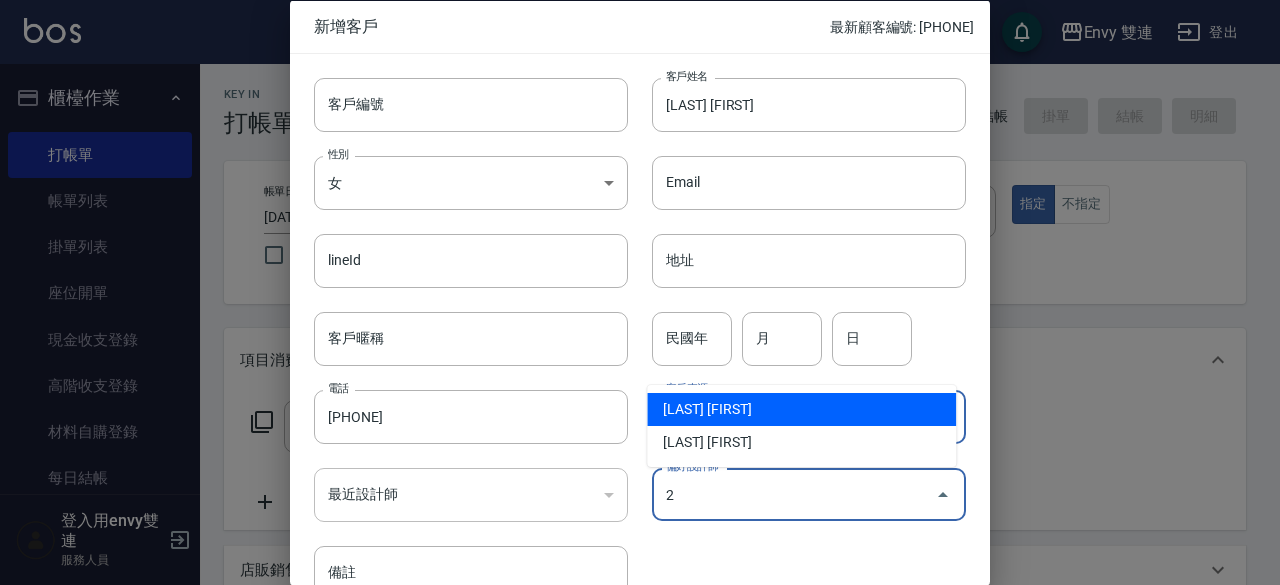 type on "[LAST] [FIRST]" 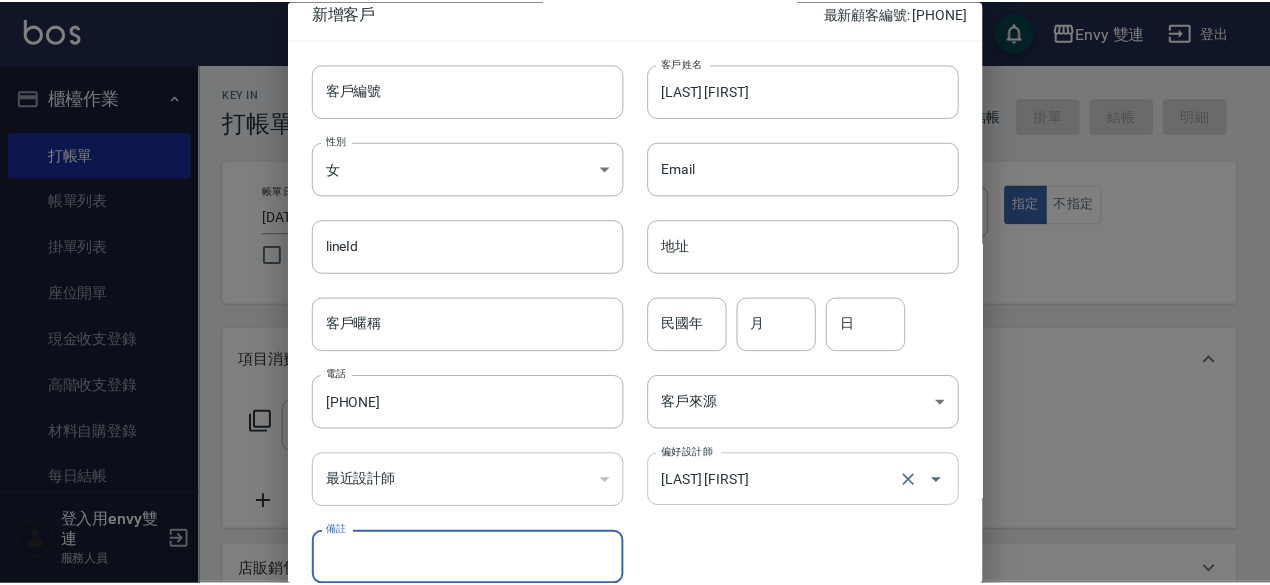 scroll, scrollTop: 107, scrollLeft: 0, axis: vertical 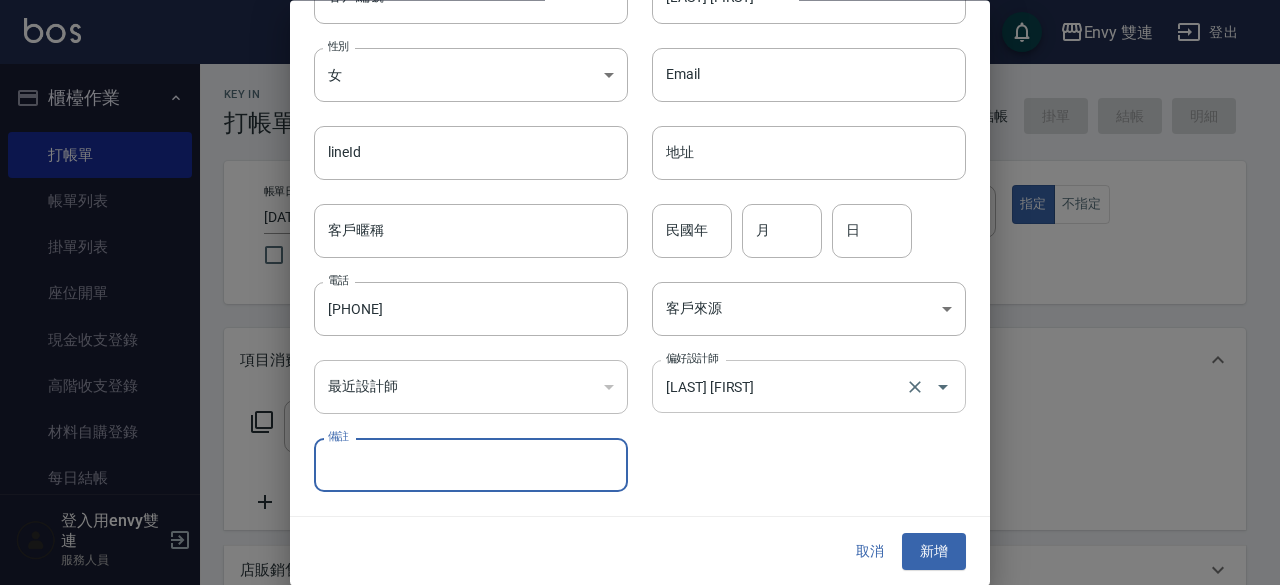 type 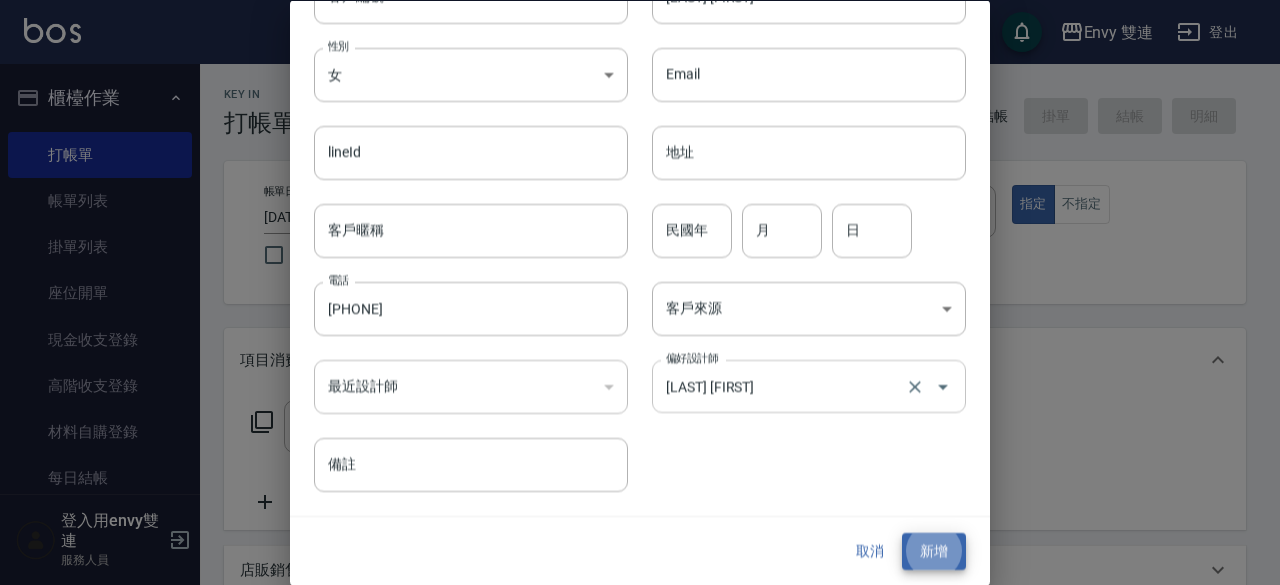 click on "新增" at bounding box center (934, 552) 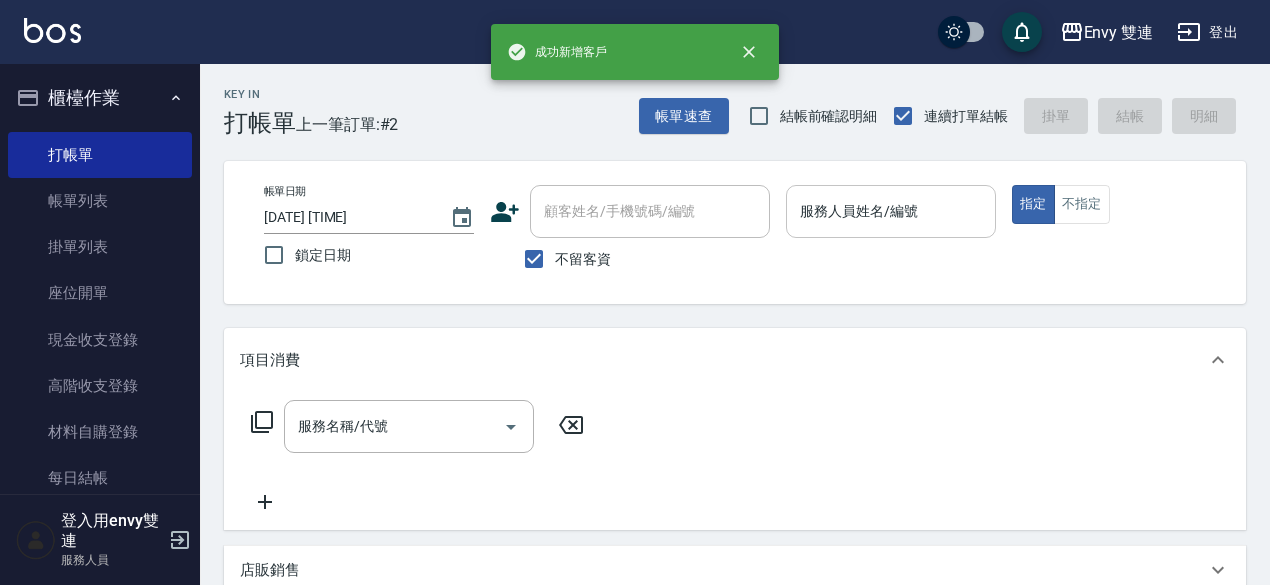 click on "服務人員姓名/編號" at bounding box center [891, 211] 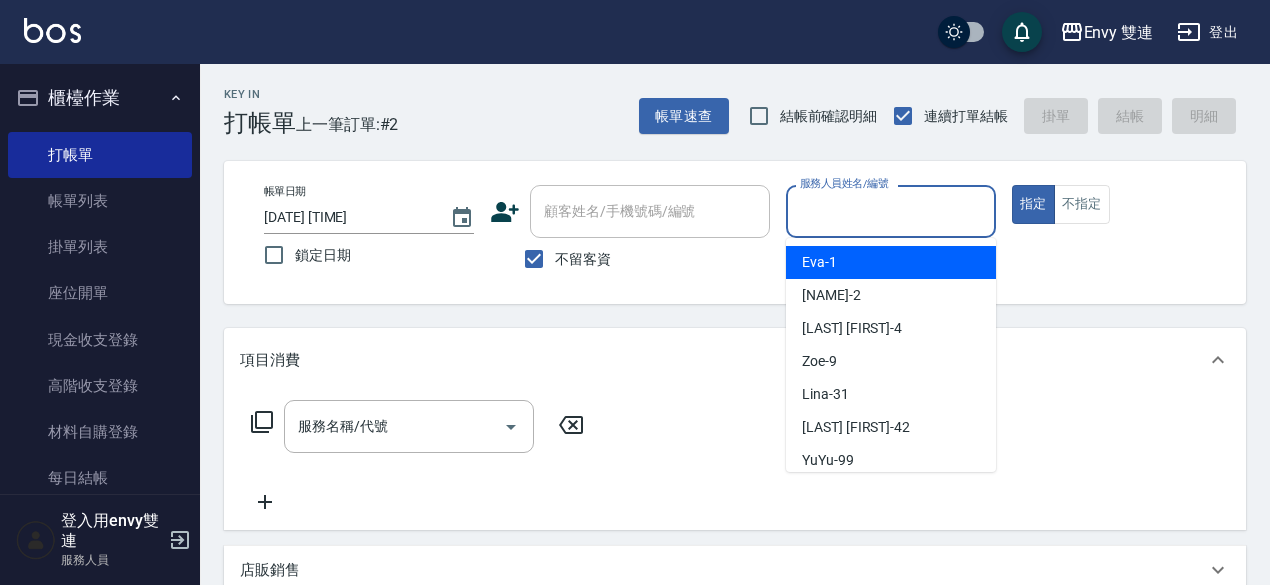 click on "服務人員姓名/編號" at bounding box center [891, 211] 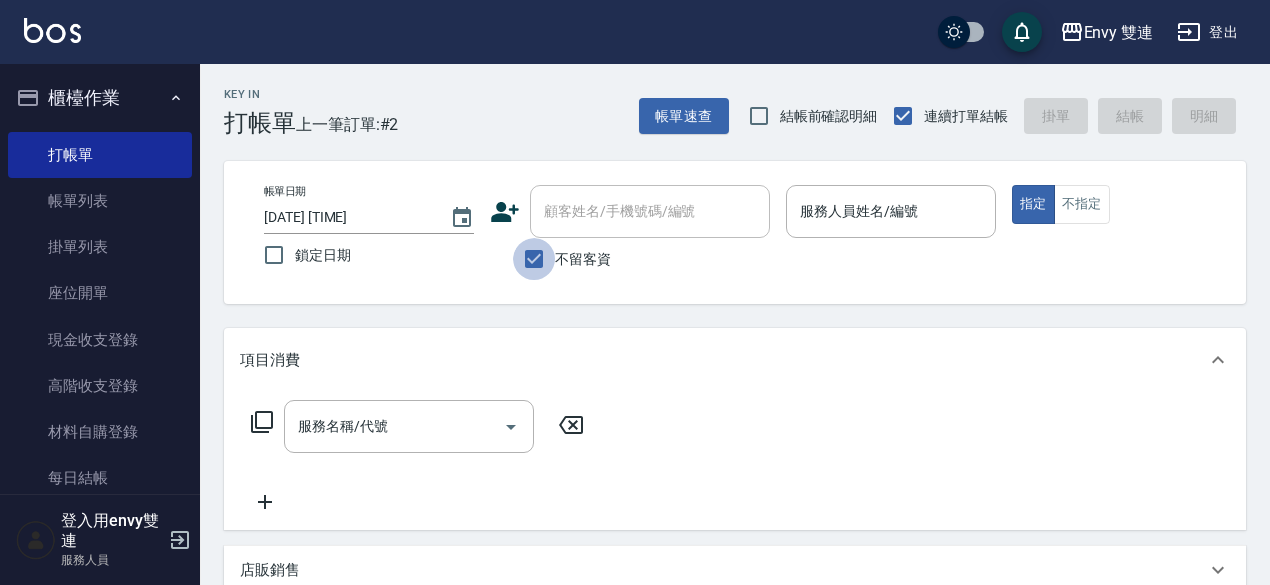 click on "不留客資" at bounding box center [534, 259] 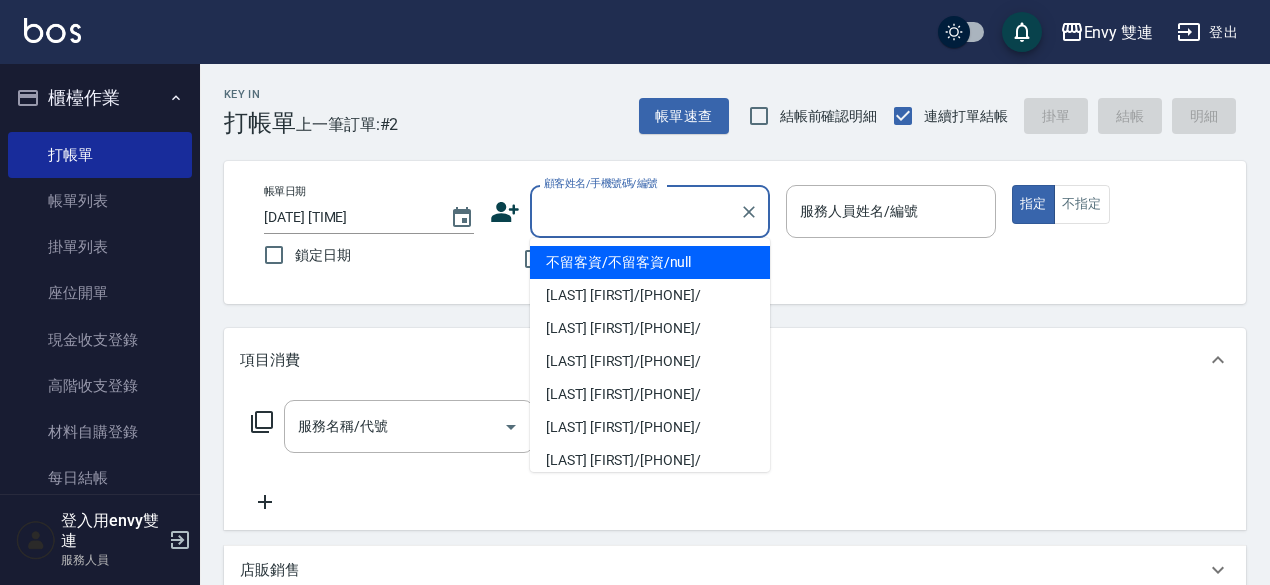 click on "顧客姓名/手機號碼/編號" at bounding box center (635, 211) 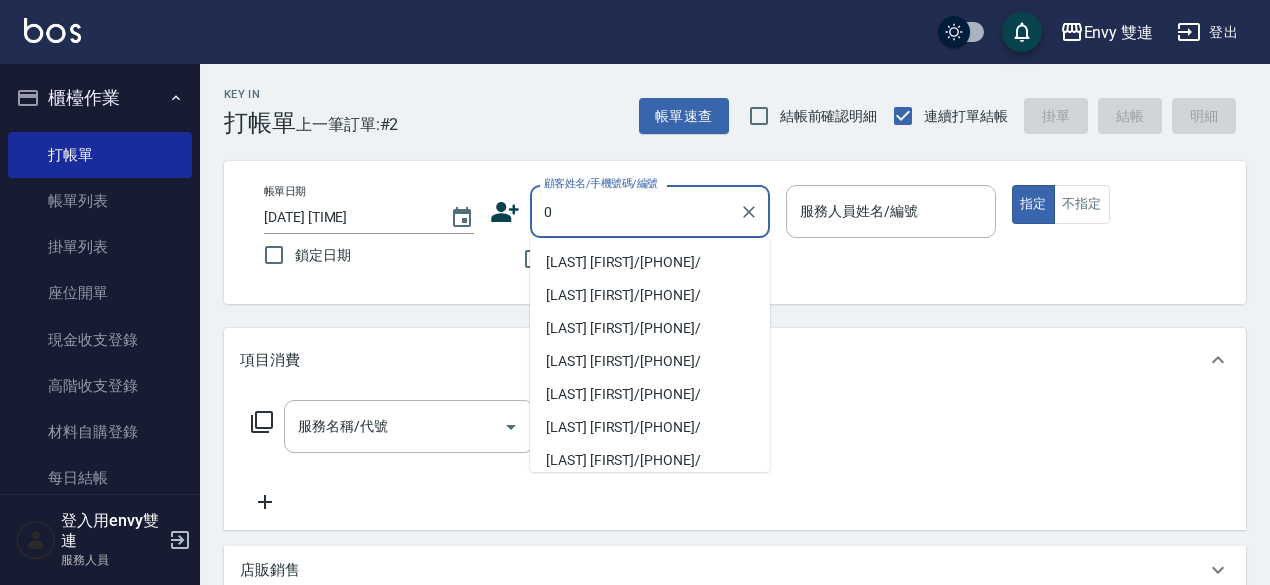 type on "[LAST] [FIRST]/[PHONE]/" 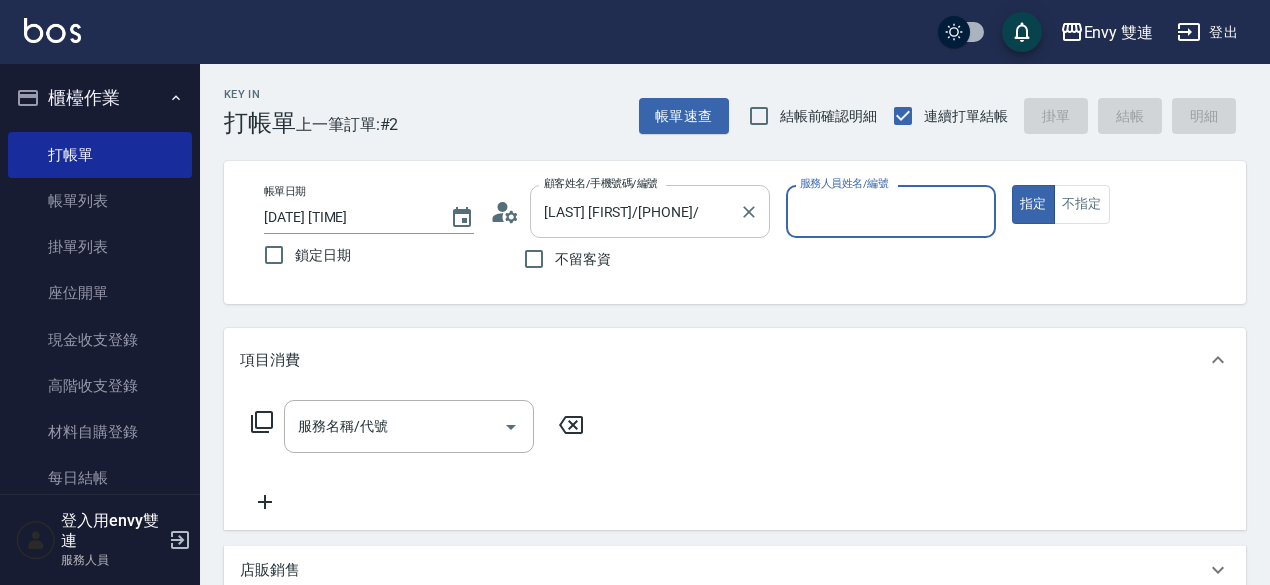 type on "[NAME]-2" 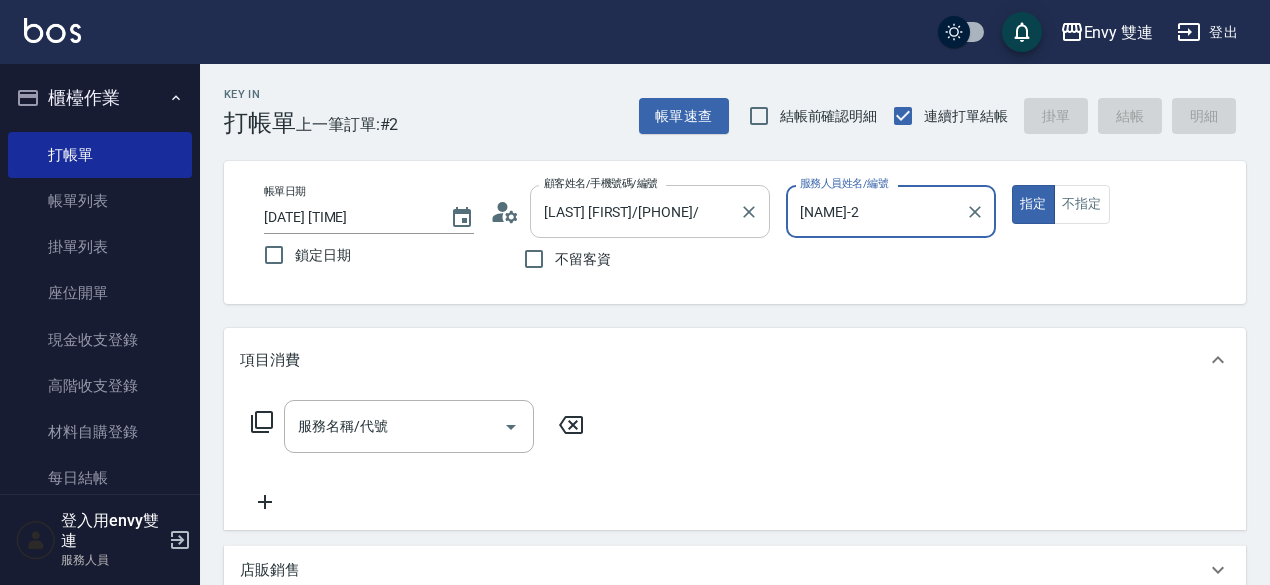 click on "指定" at bounding box center (1033, 204) 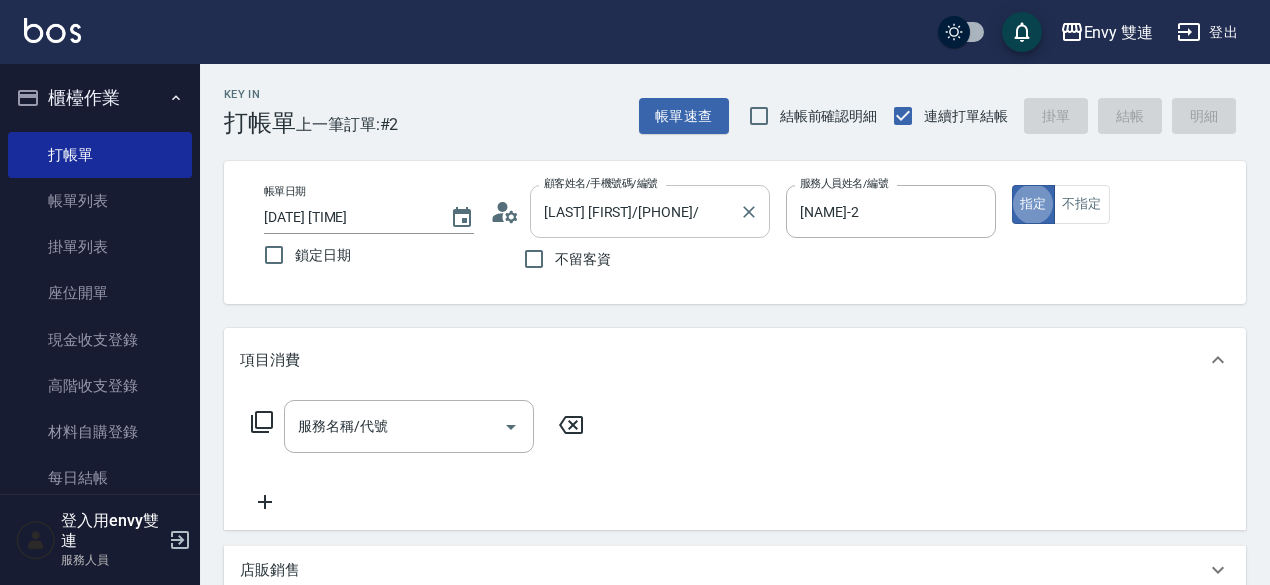 type on "true" 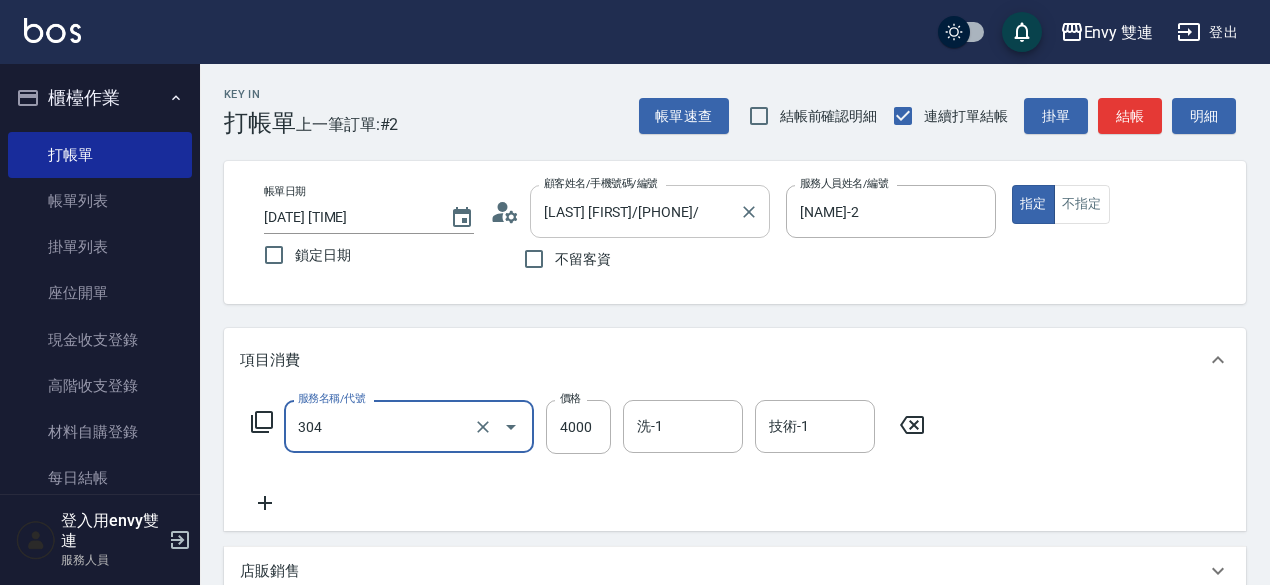 type on "縮毛矯正 (304)" 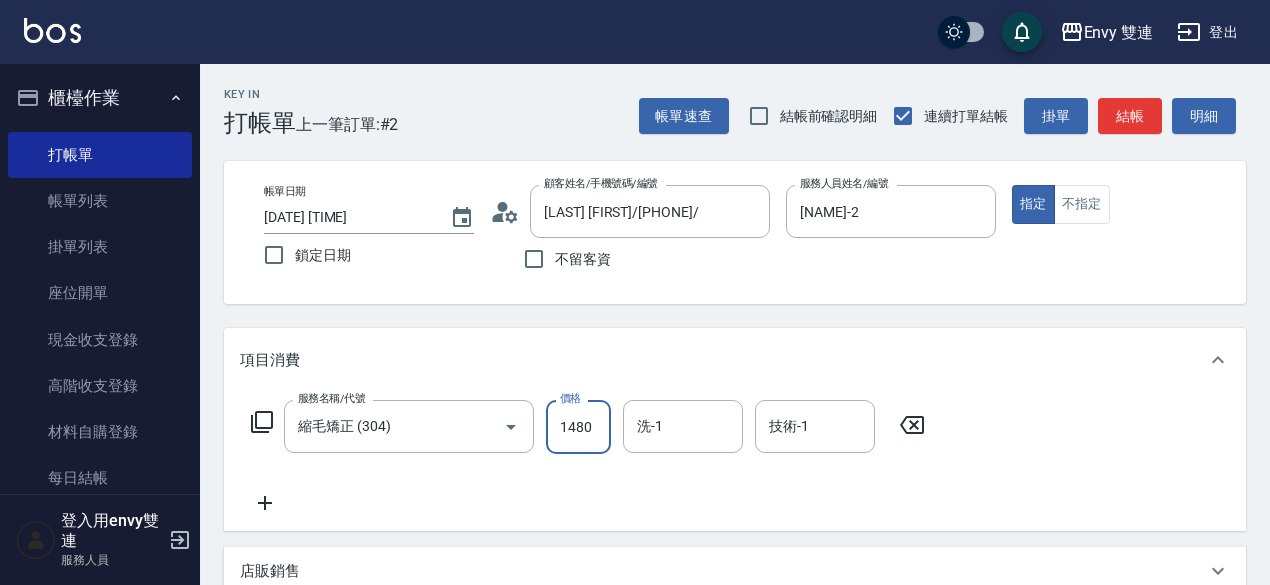 scroll, scrollTop: 474, scrollLeft: 0, axis: vertical 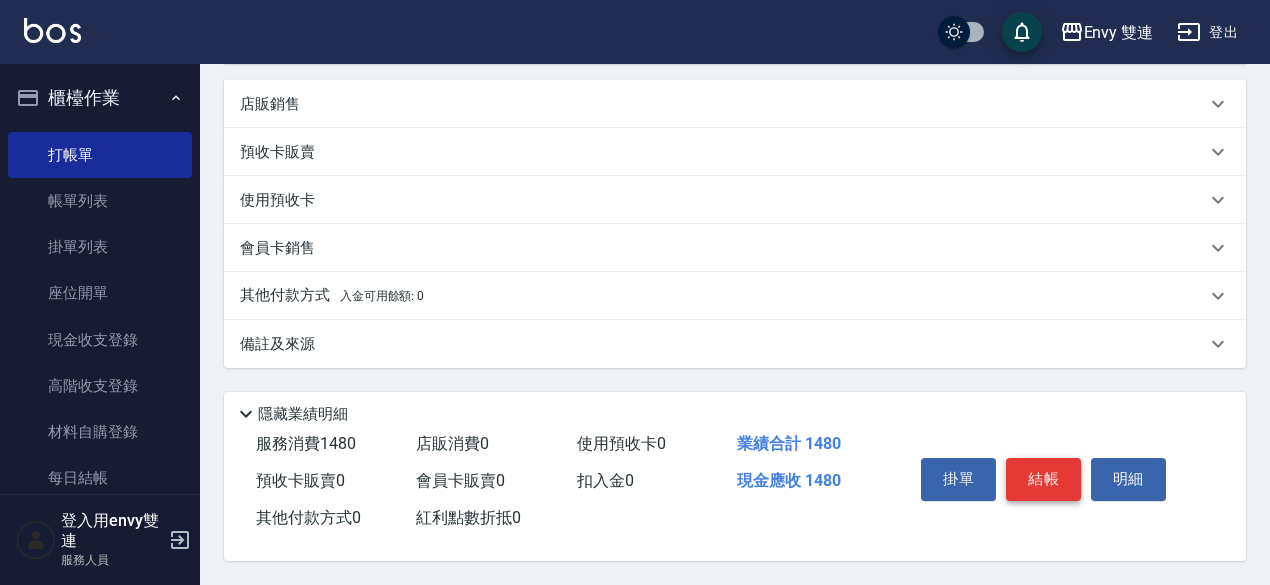 type on "1480" 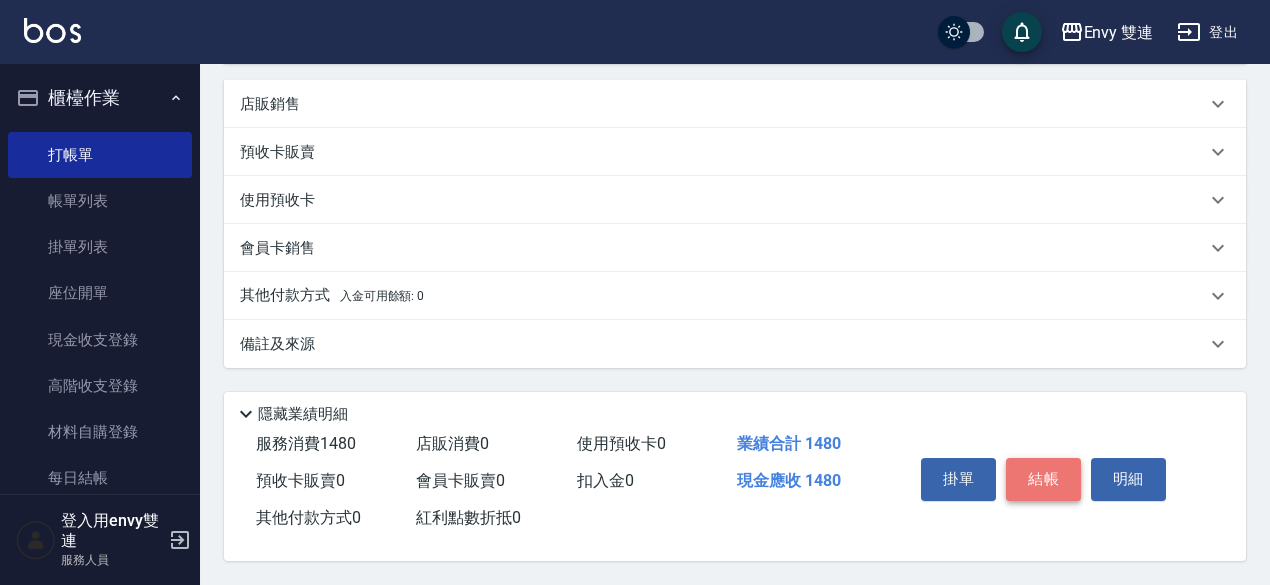 click on "結帳" at bounding box center [1043, 479] 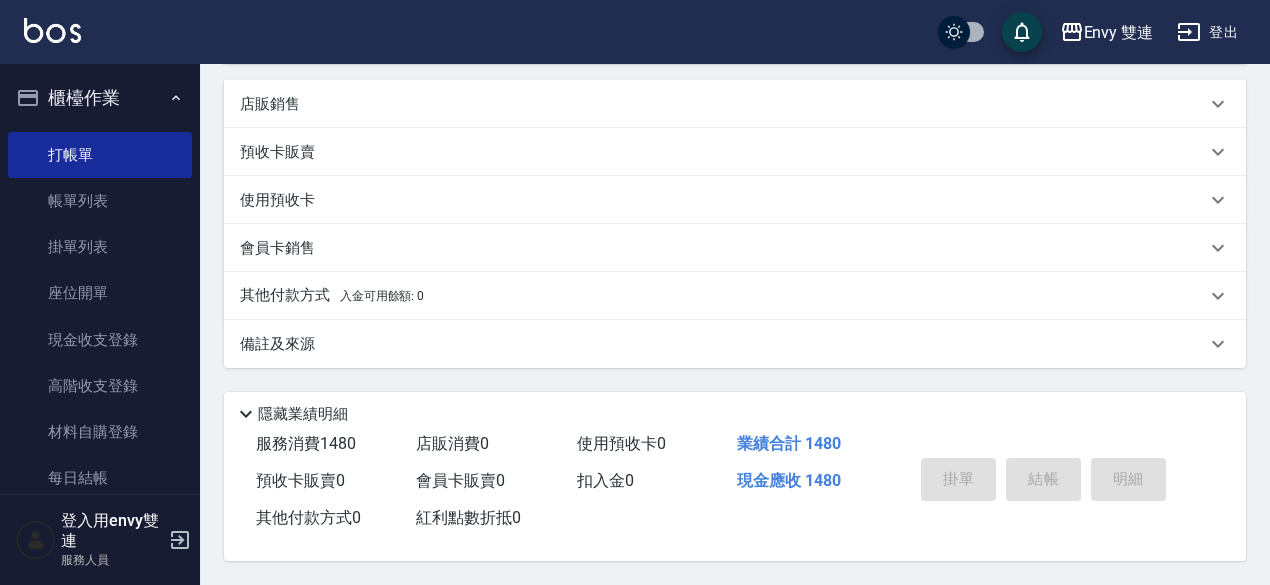 type on "2025/08/03 14:33" 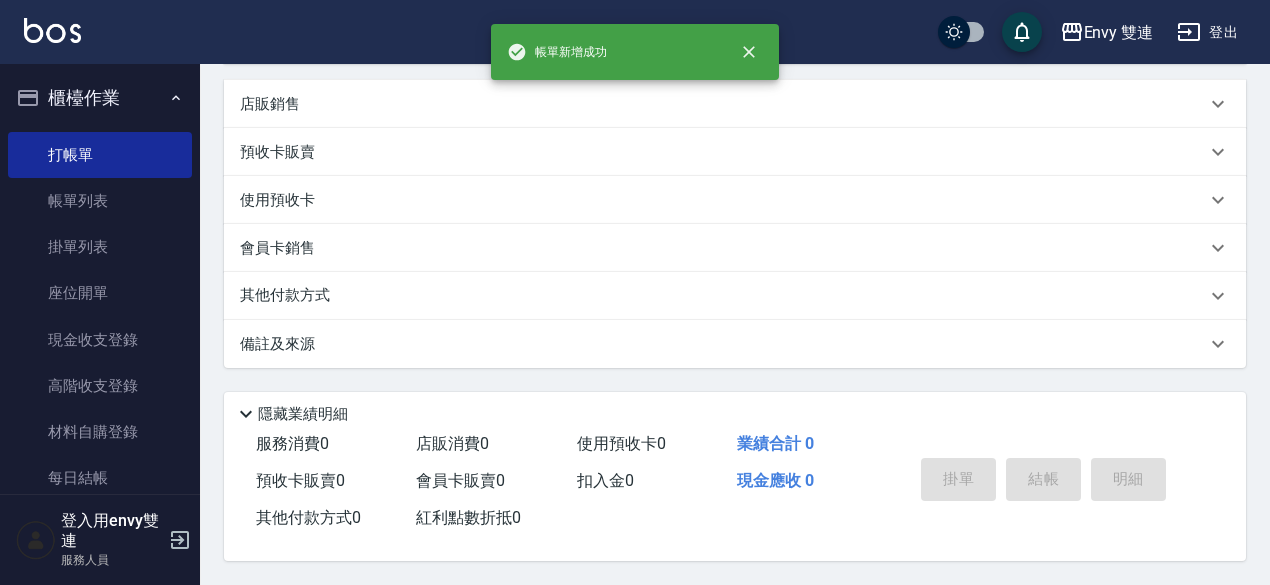 scroll, scrollTop: 0, scrollLeft: 0, axis: both 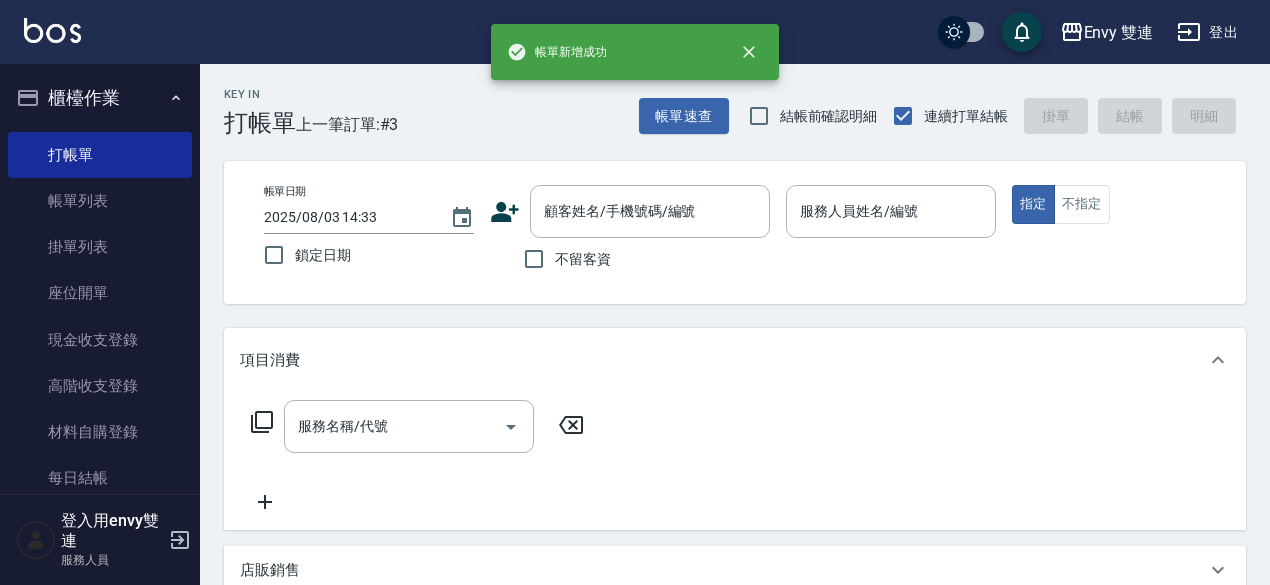 click on "服務名稱/代號 服務名稱/代號" at bounding box center (735, 461) 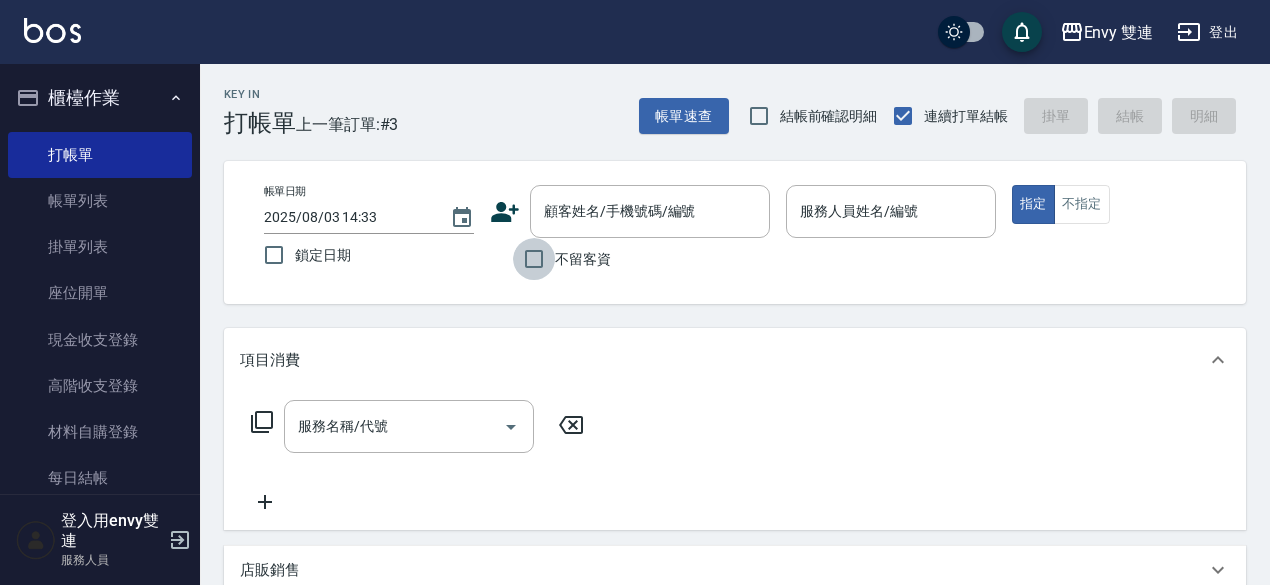click on "不留客資" at bounding box center (534, 259) 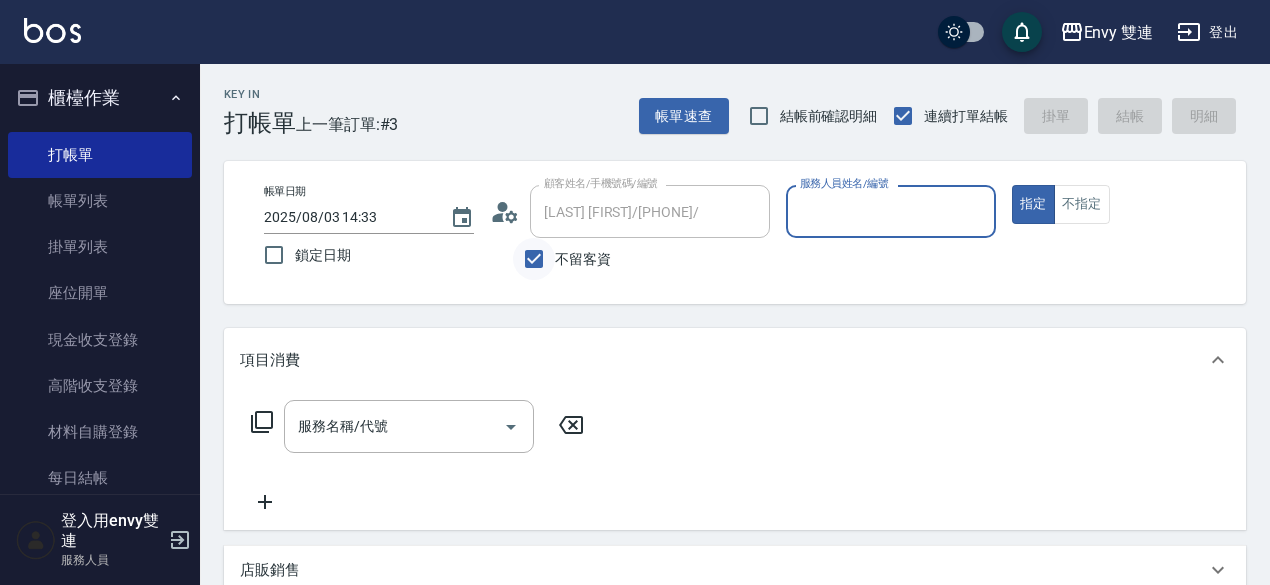 type on "[NAME]-31" 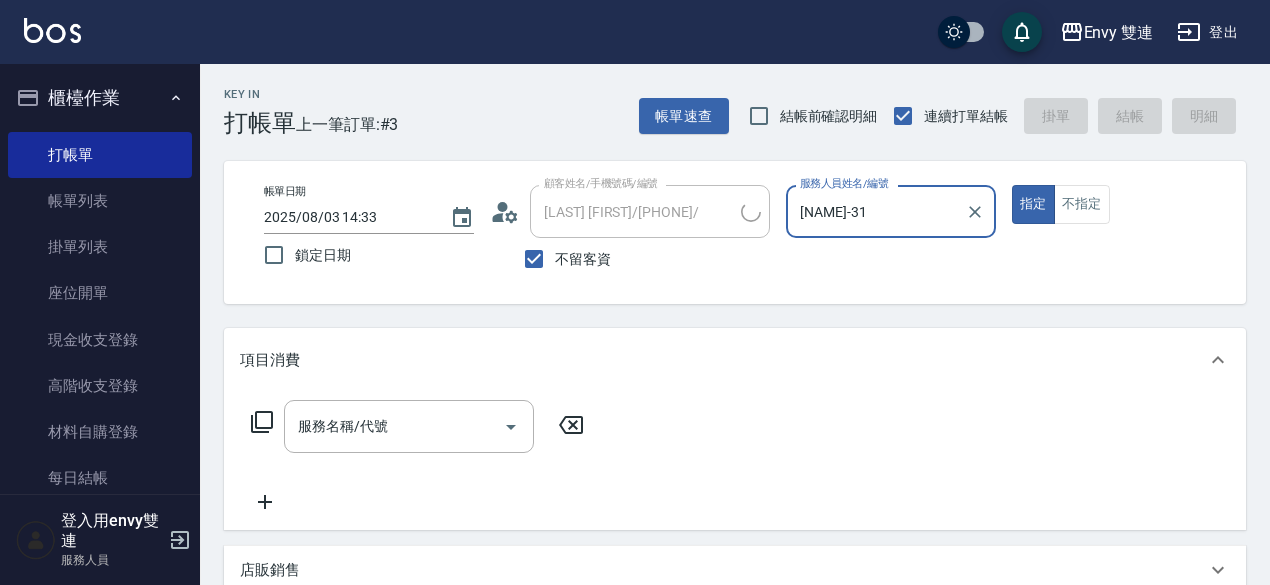type on "[LAST] [FIRST]/[PHONE]/" 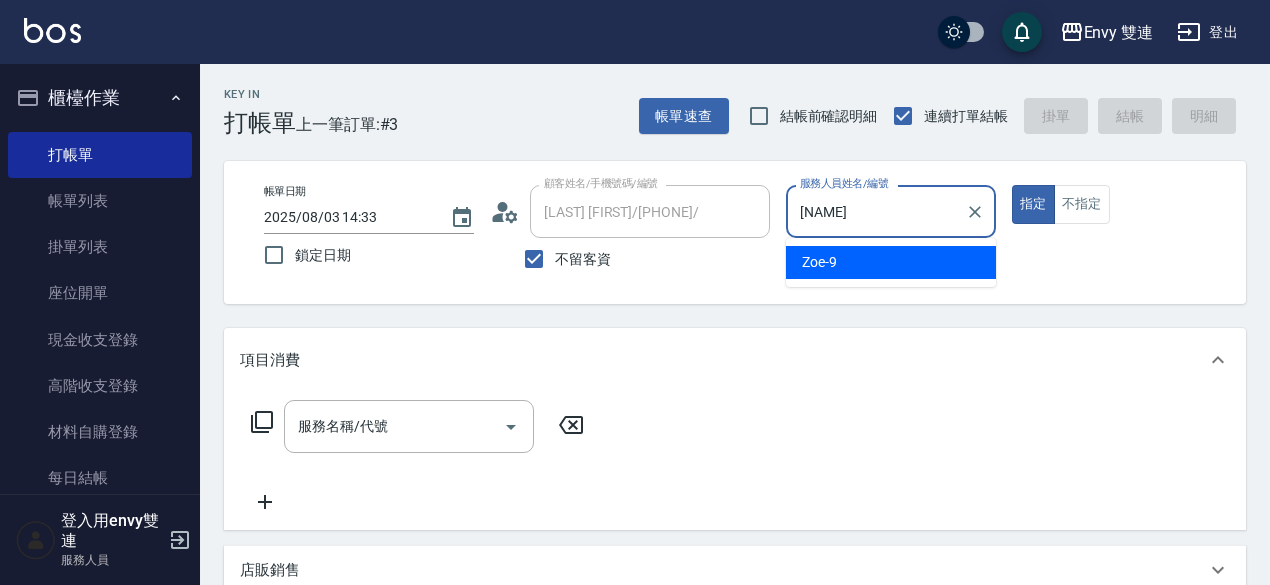 type on "Z" 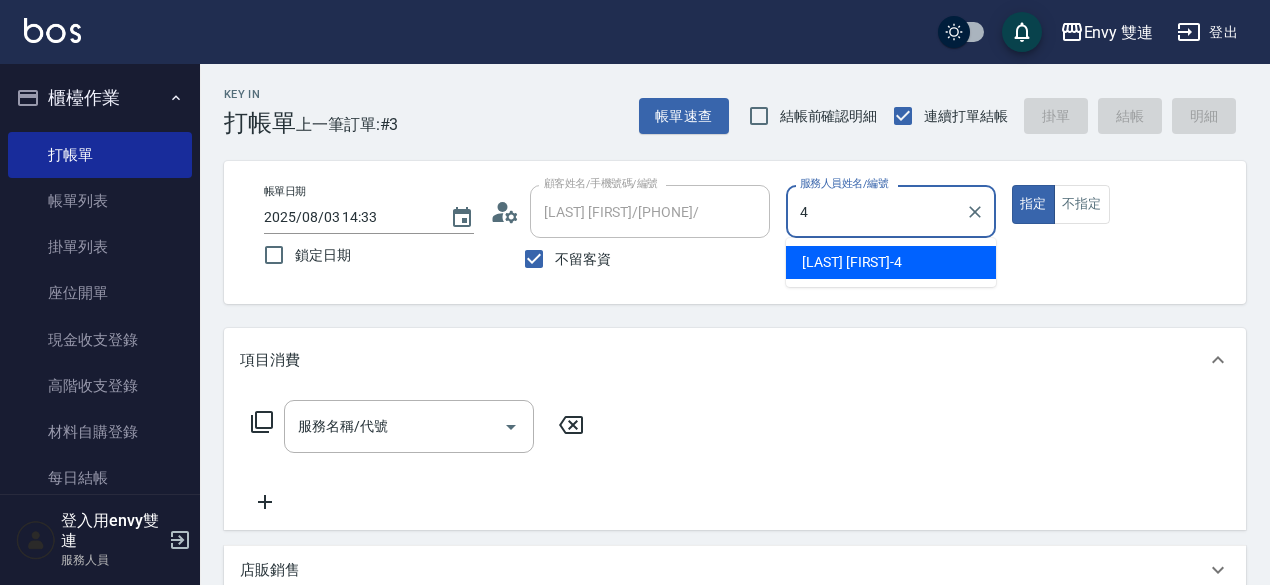 type on "[NAME]-4" 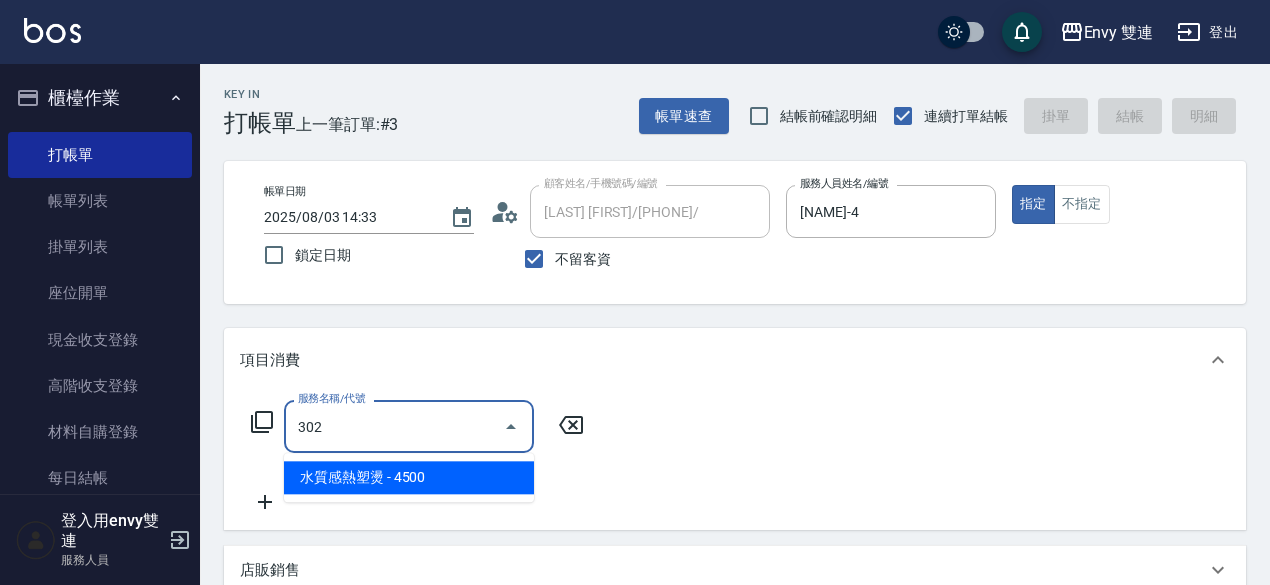 type on "水質感熱塑燙(302)" 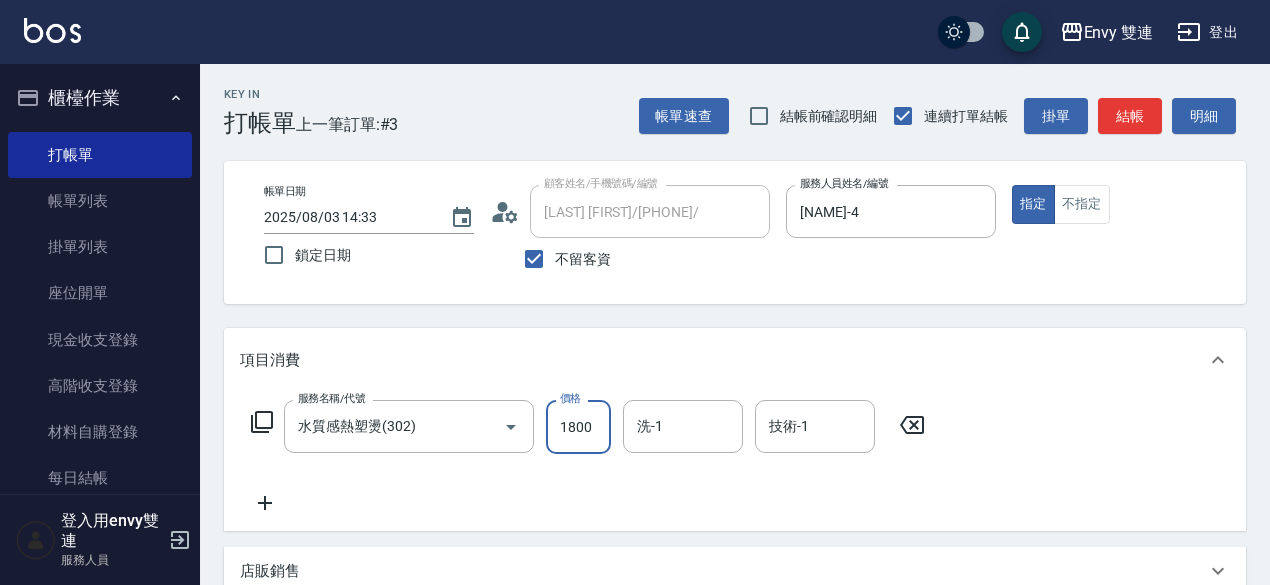type on "1800" 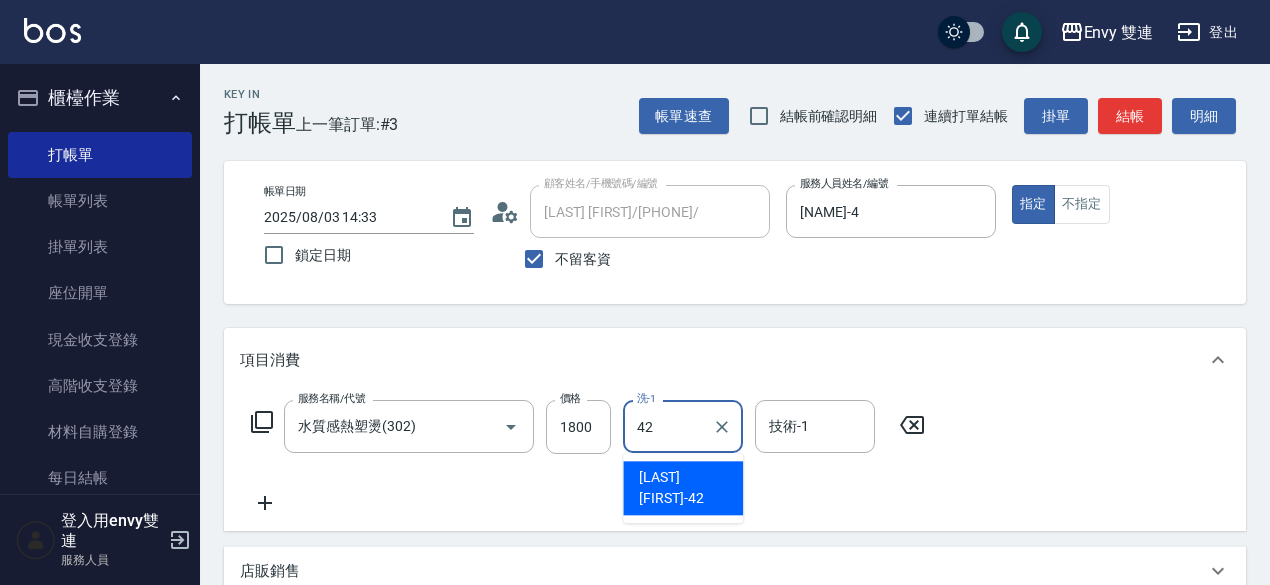 type on "[LAST] [FIRST]" 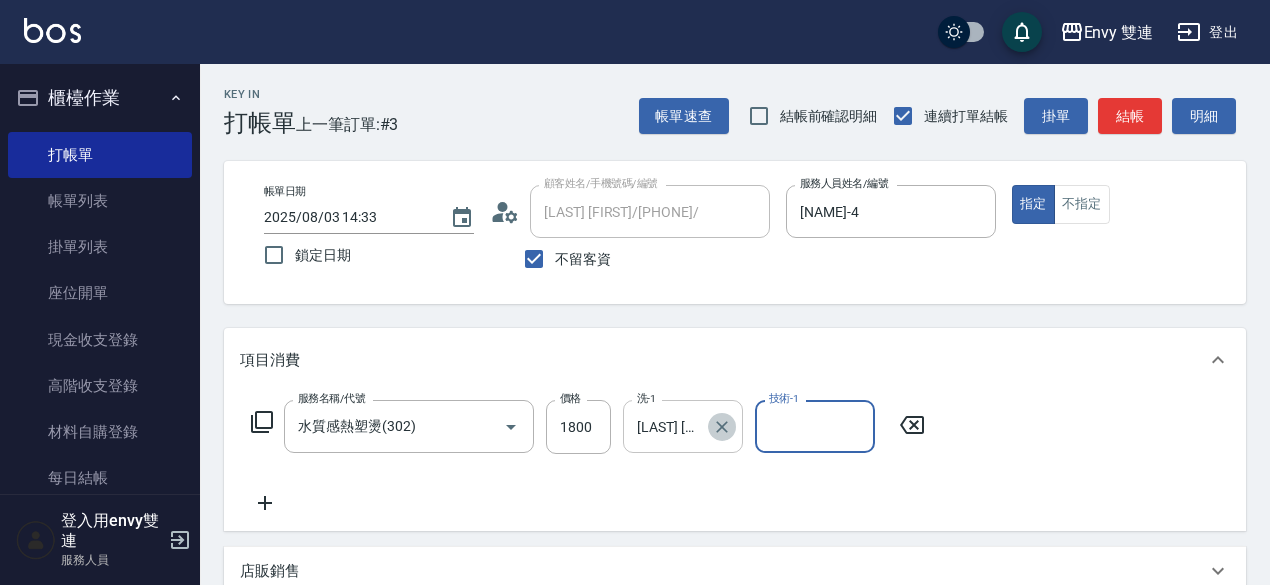click 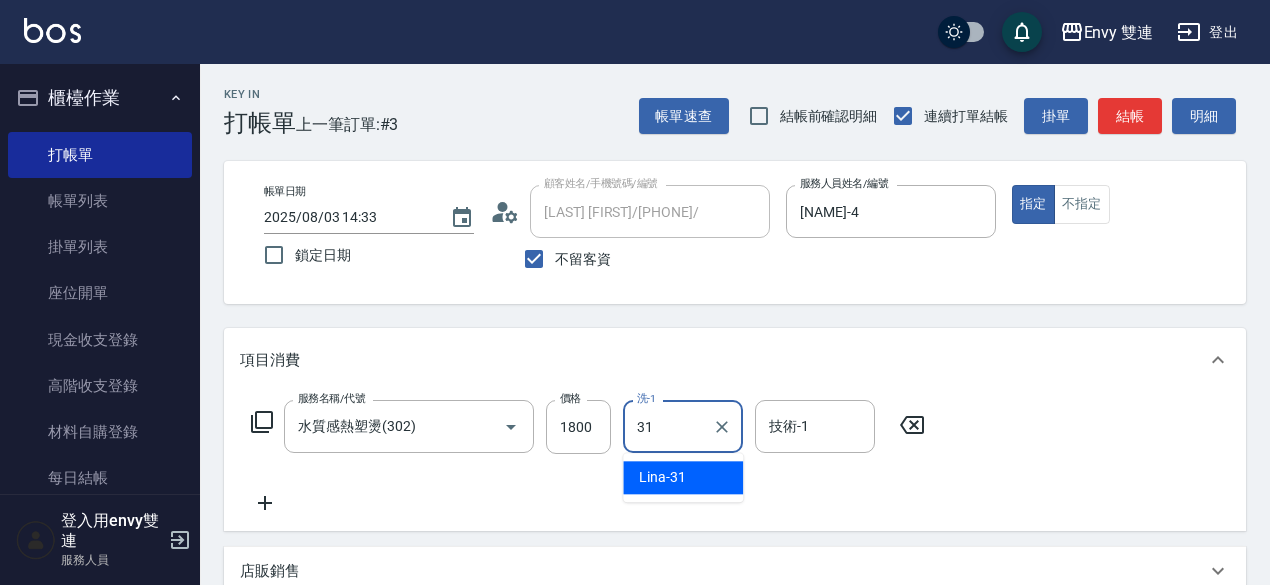 type on "[NAME]-31" 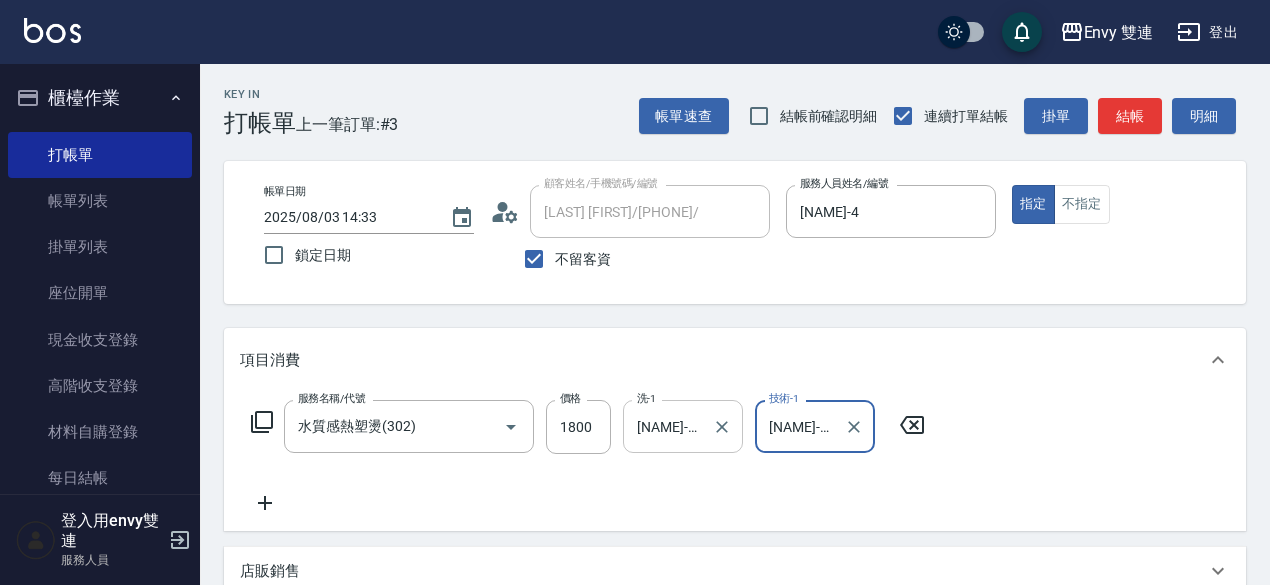 type on "[NAME]-31" 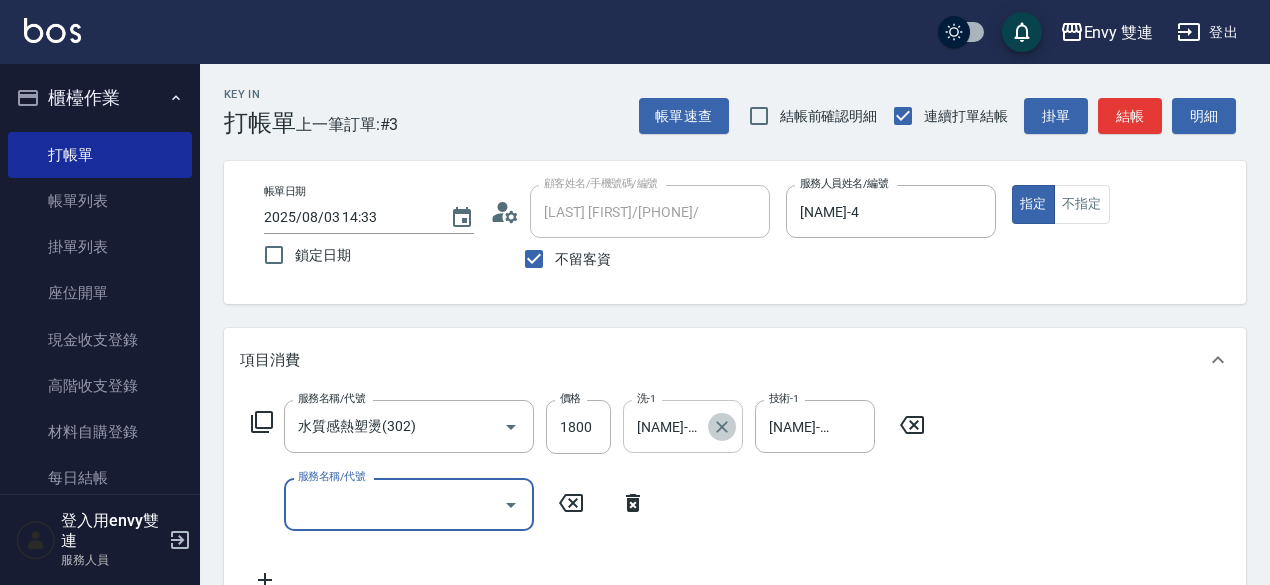 click 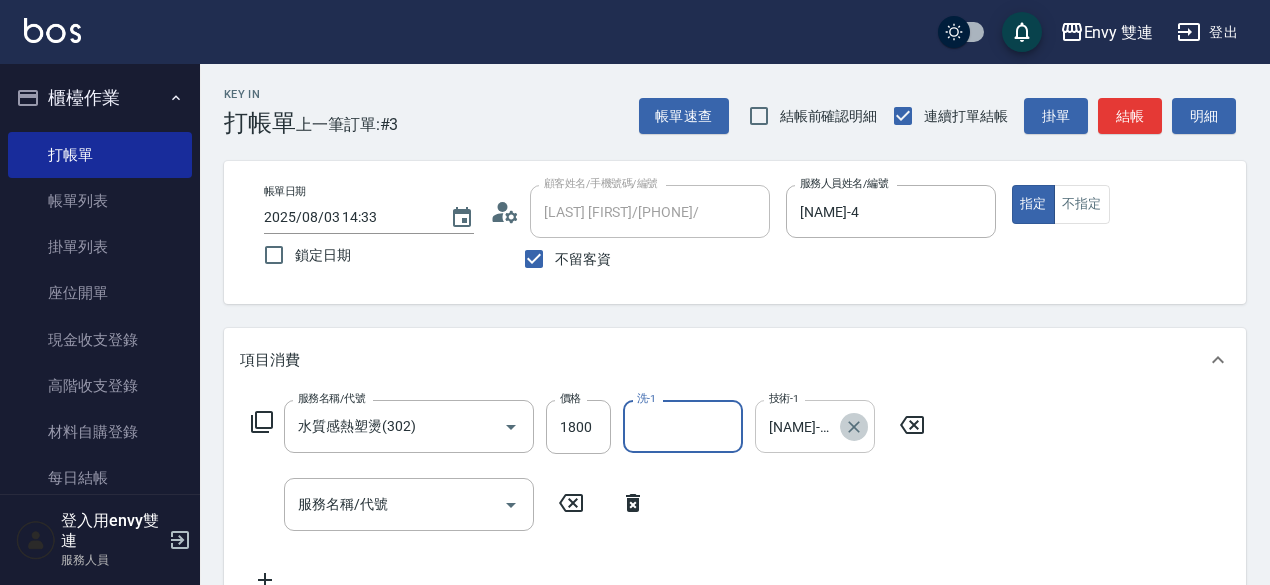 click 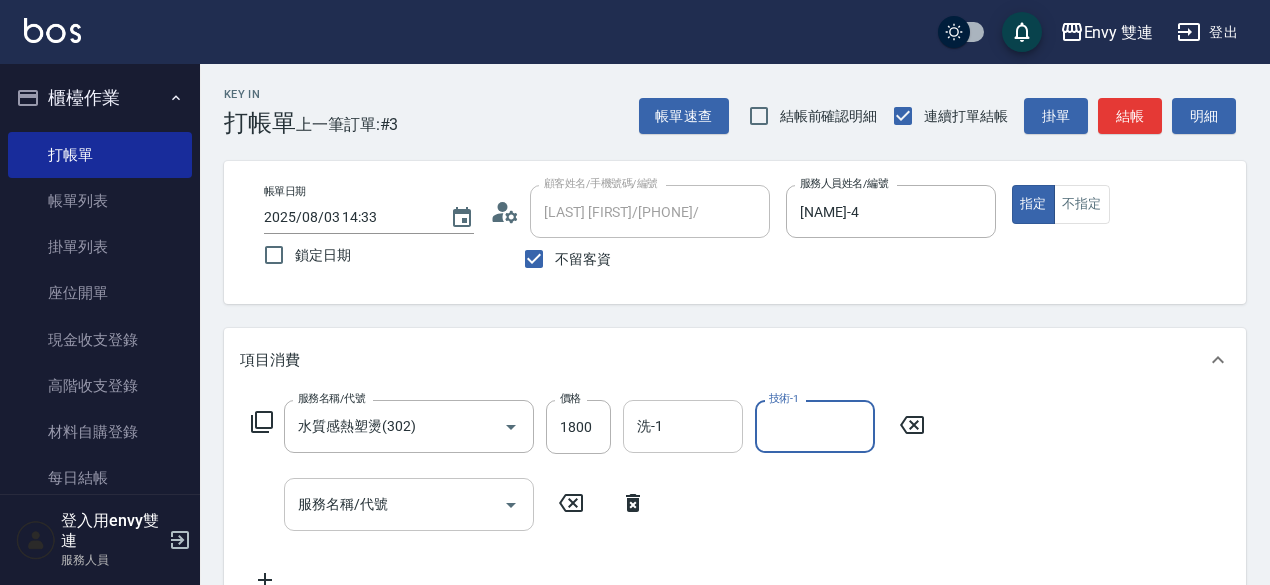 click on "服務名稱/代號" at bounding box center (409, 504) 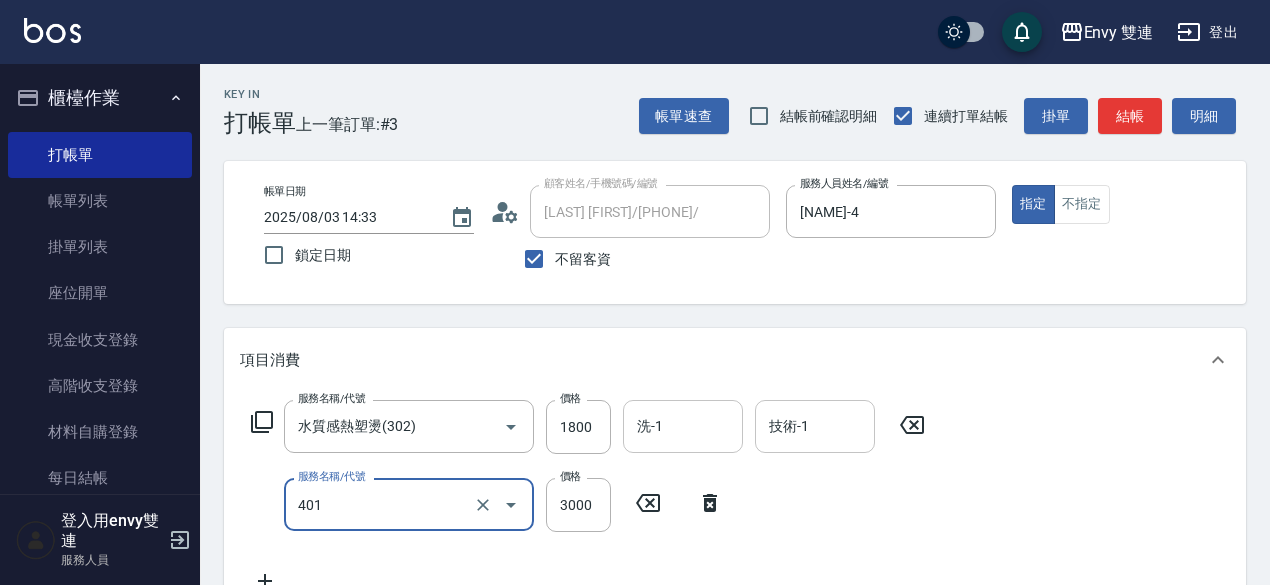 type on "染髮(401)" 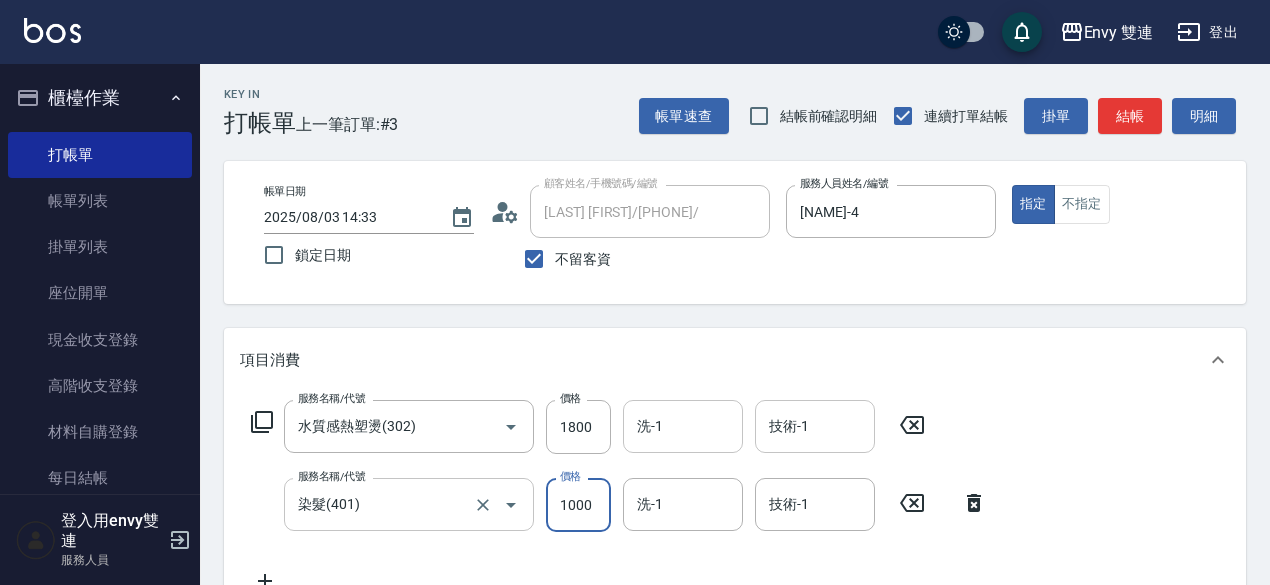 type on "1000" 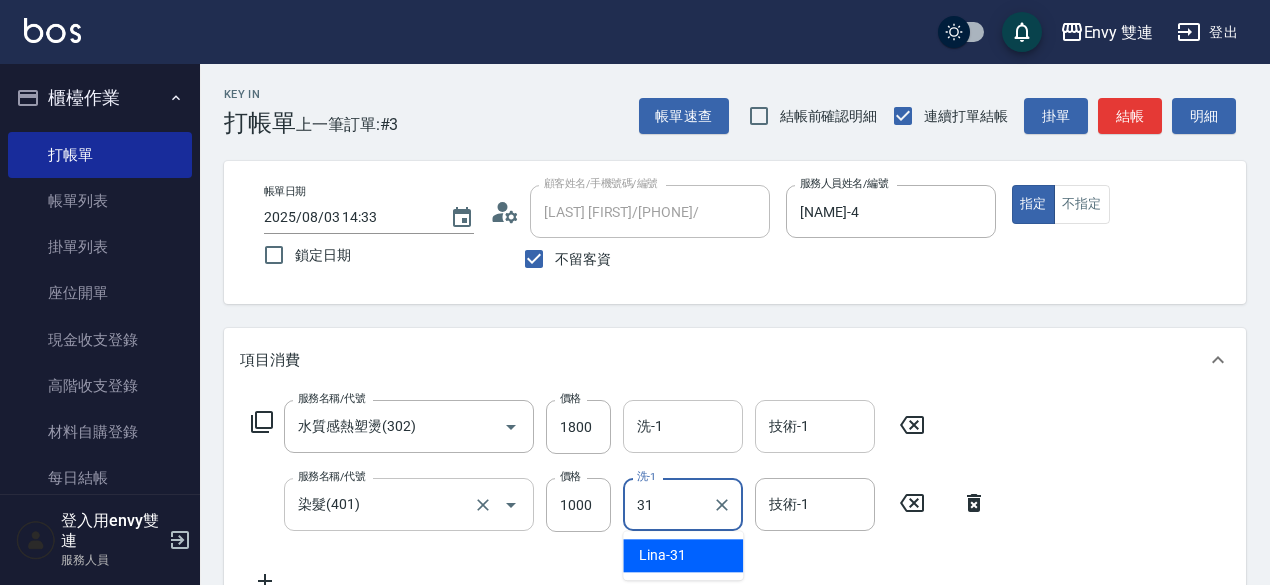 type on "[NAME]-31" 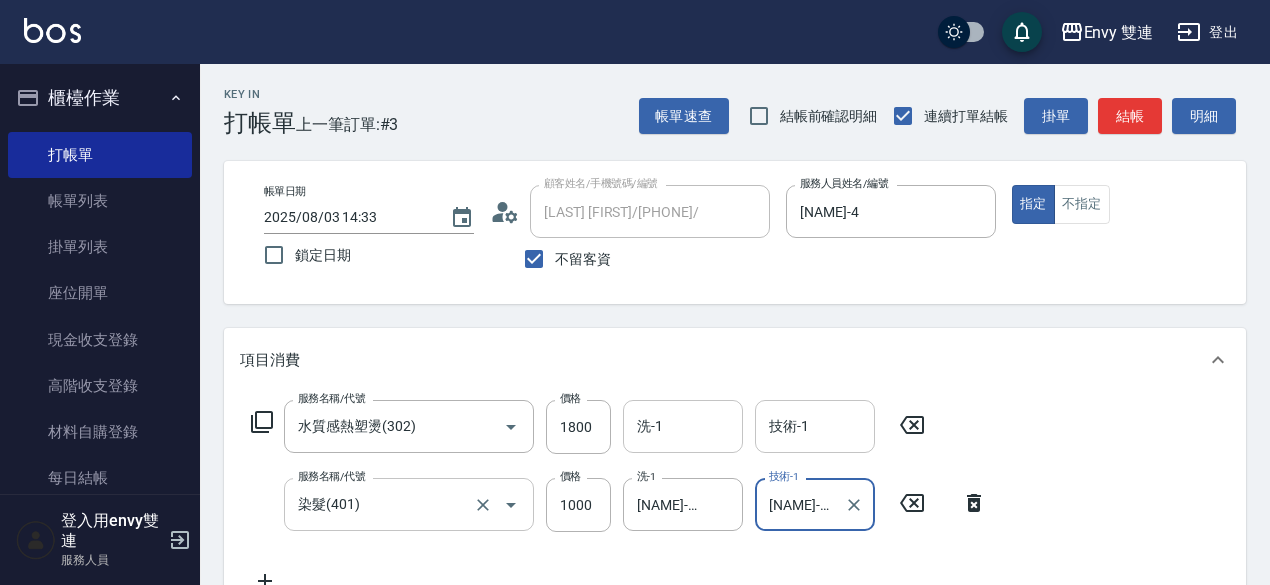 type on "[NAME]-31" 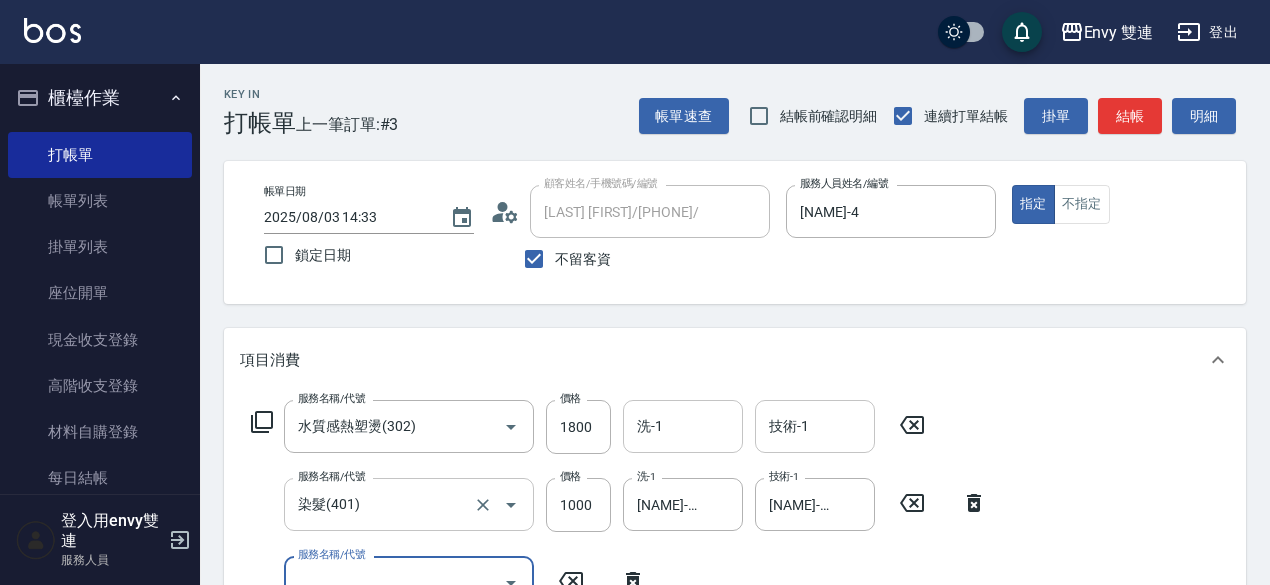 scroll, scrollTop: 15, scrollLeft: 0, axis: vertical 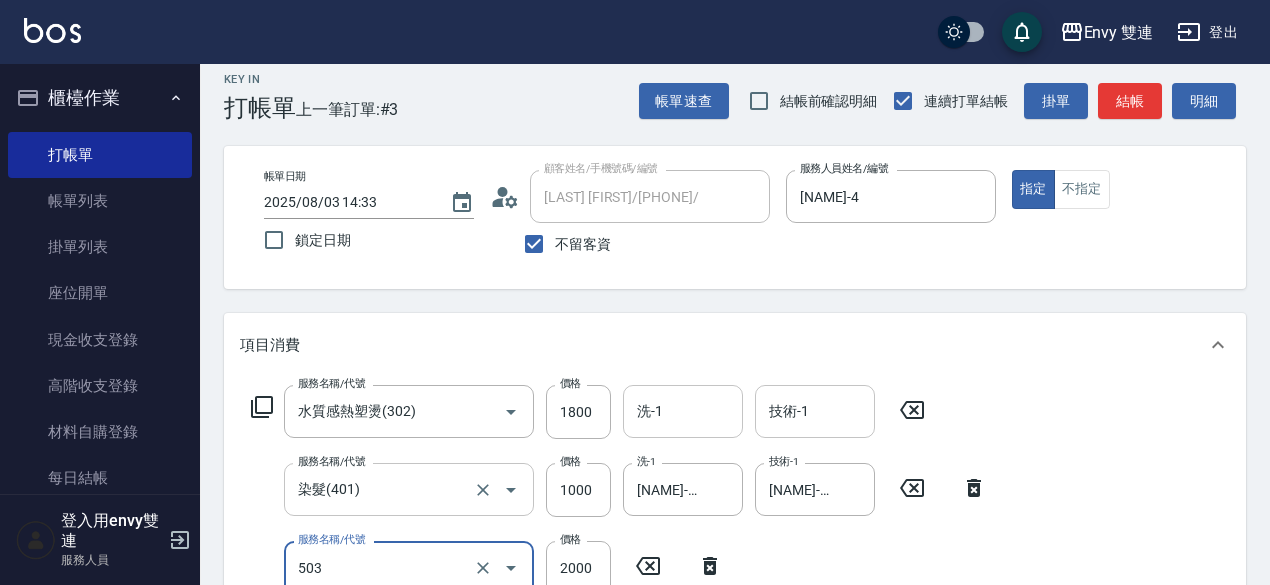 type on "日本結構二段式(503)" 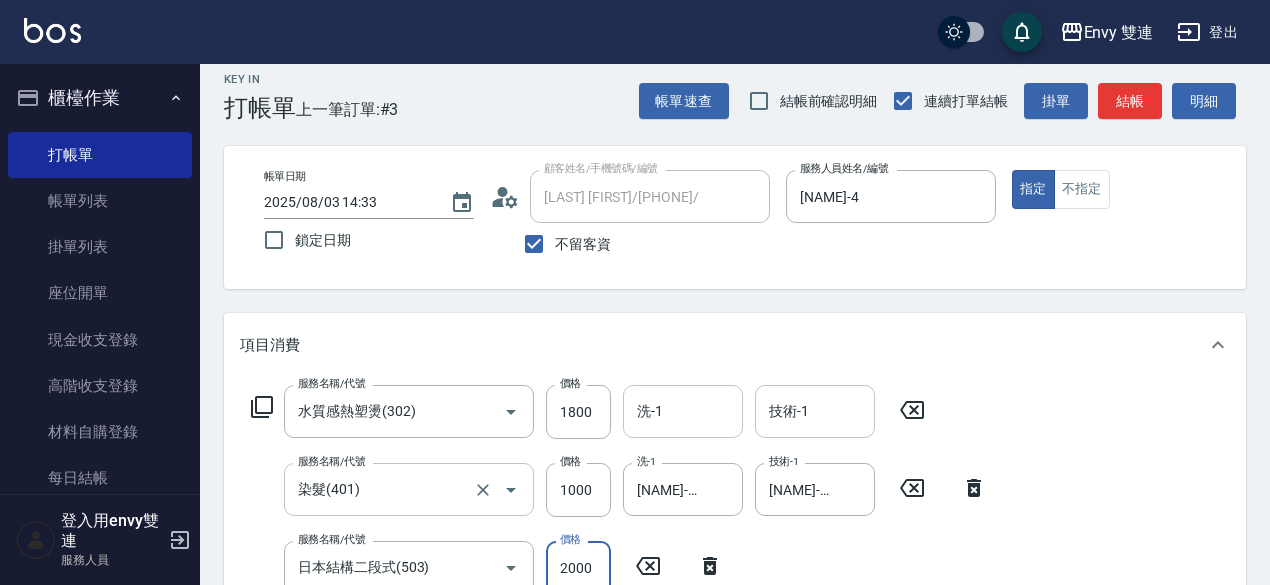 scroll, scrollTop: 25, scrollLeft: 0, axis: vertical 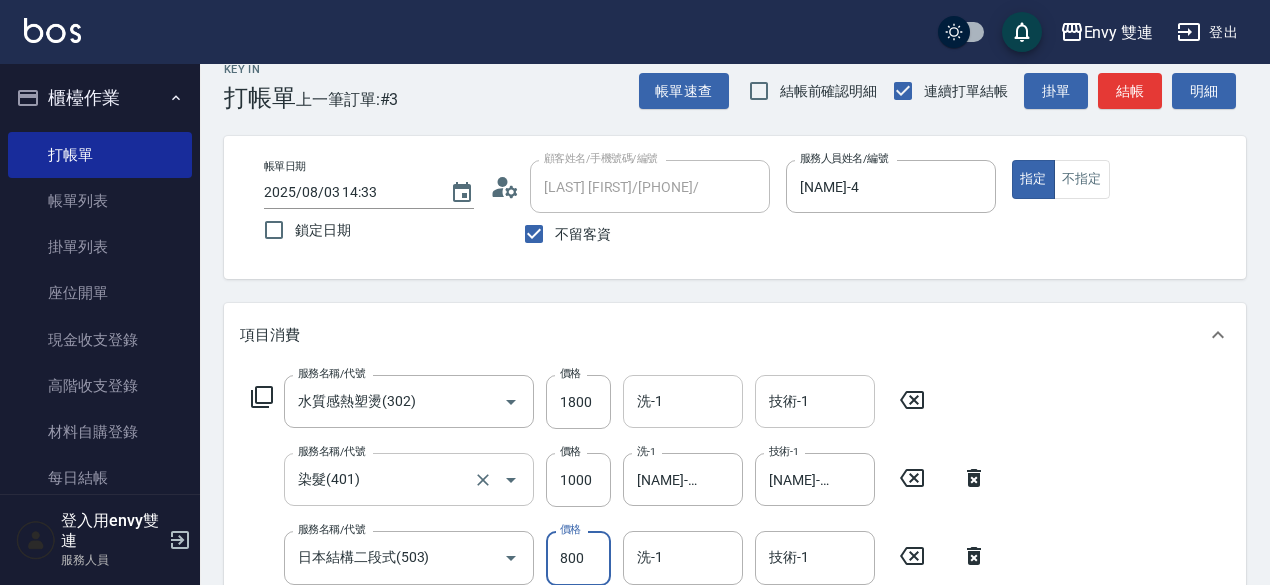 type on "800" 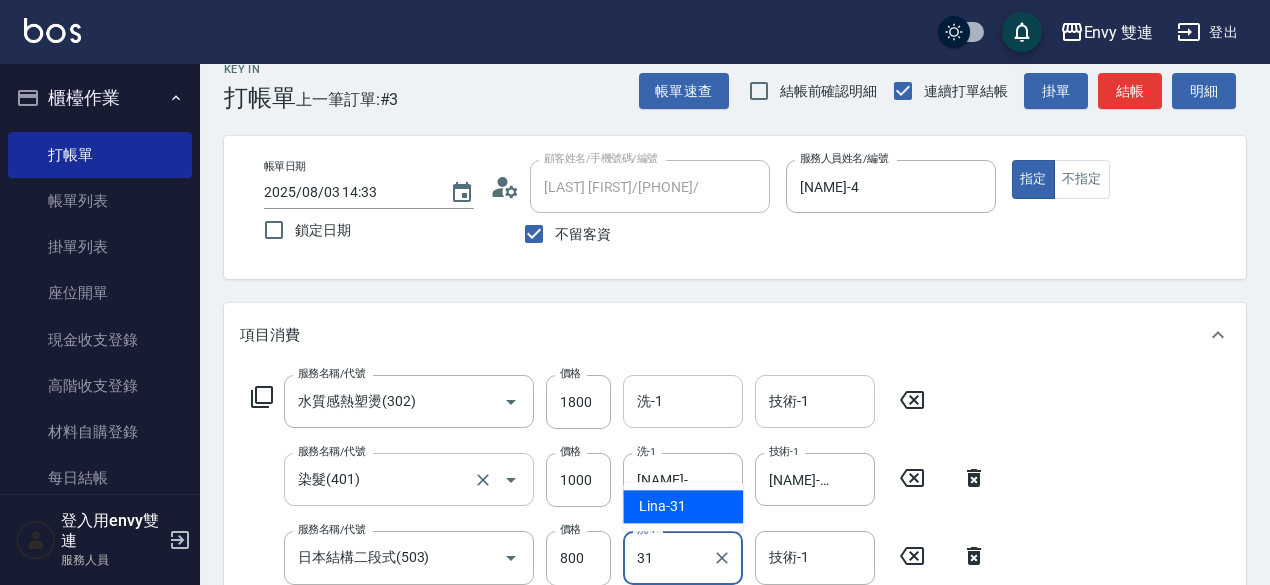 type on "[NAME]-31" 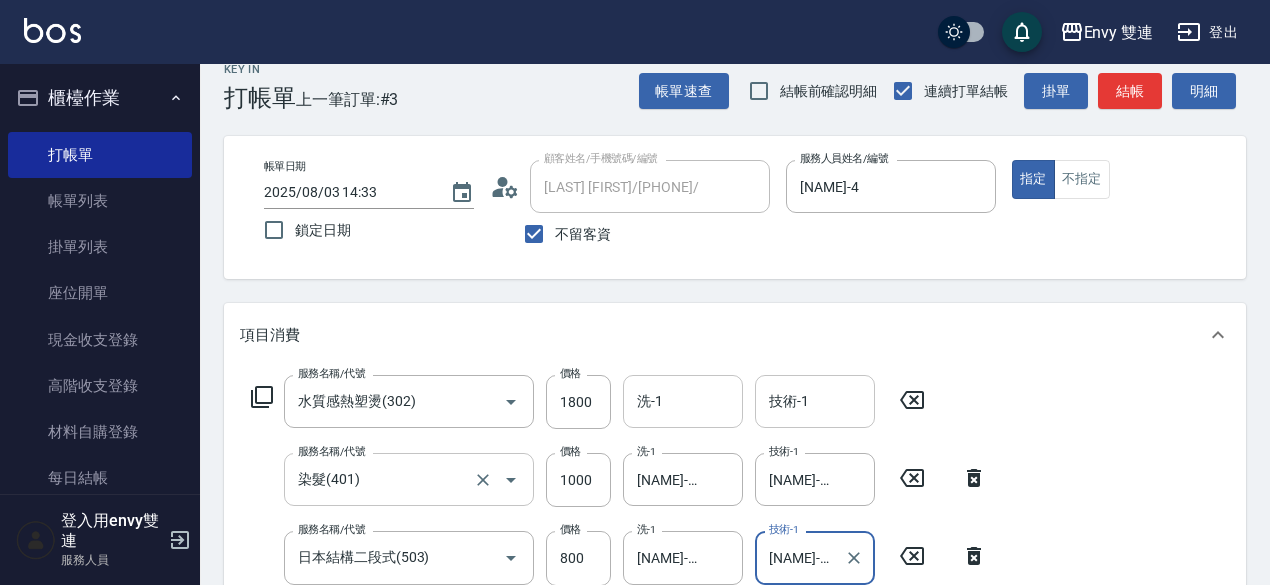 type on "[NAME]-31" 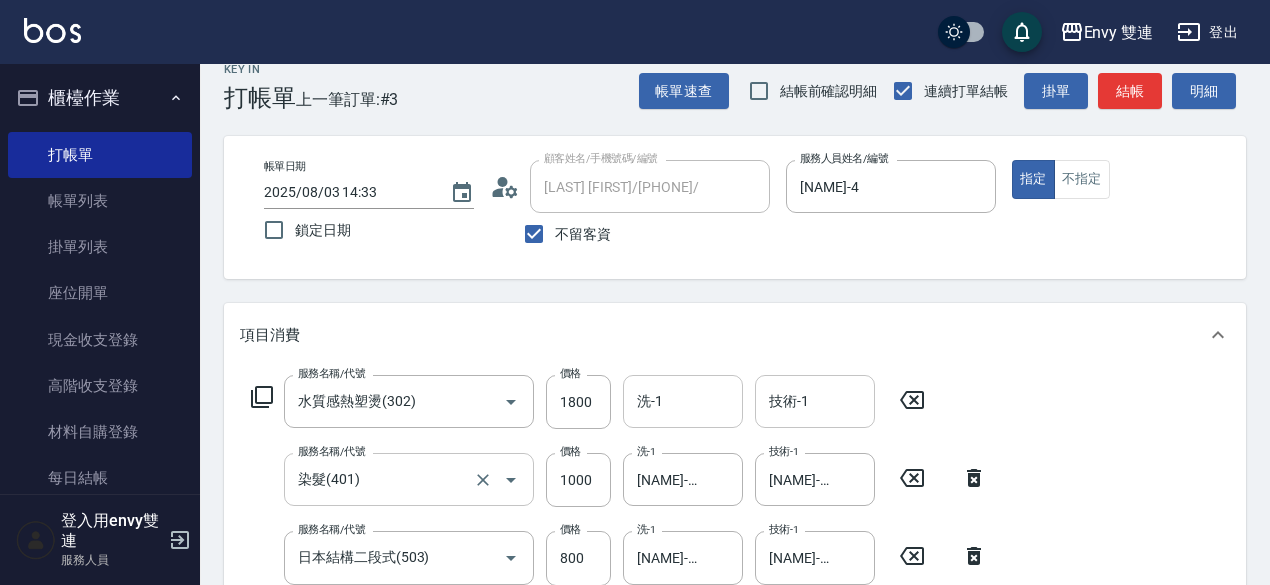 scroll, scrollTop: 368, scrollLeft: 0, axis: vertical 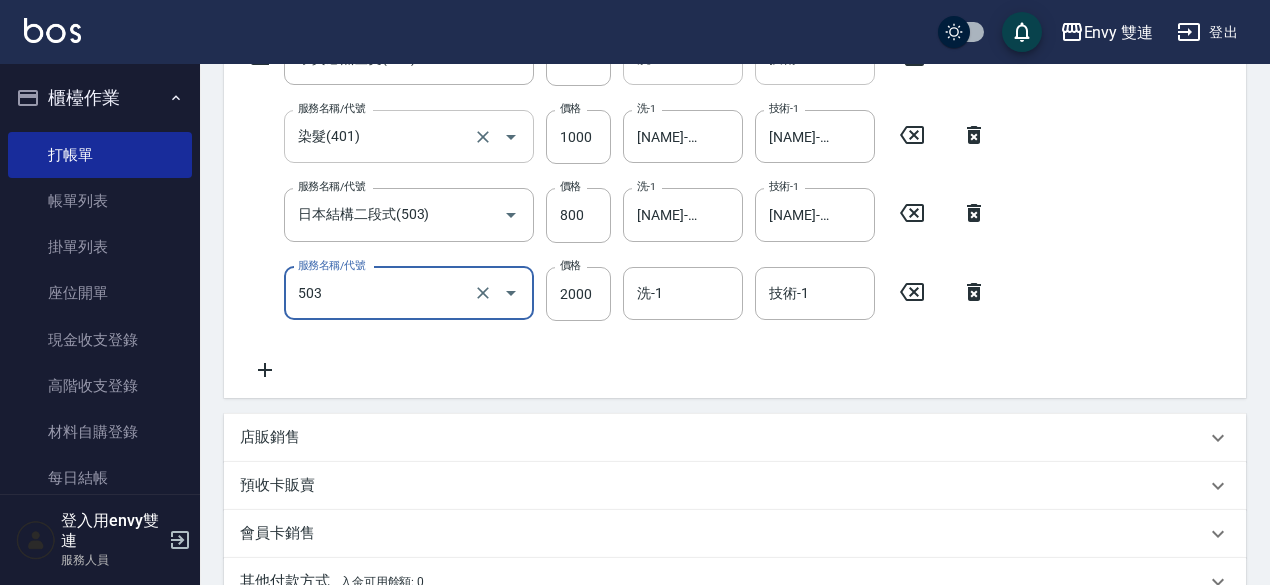 type on "日本結構二段式(503)" 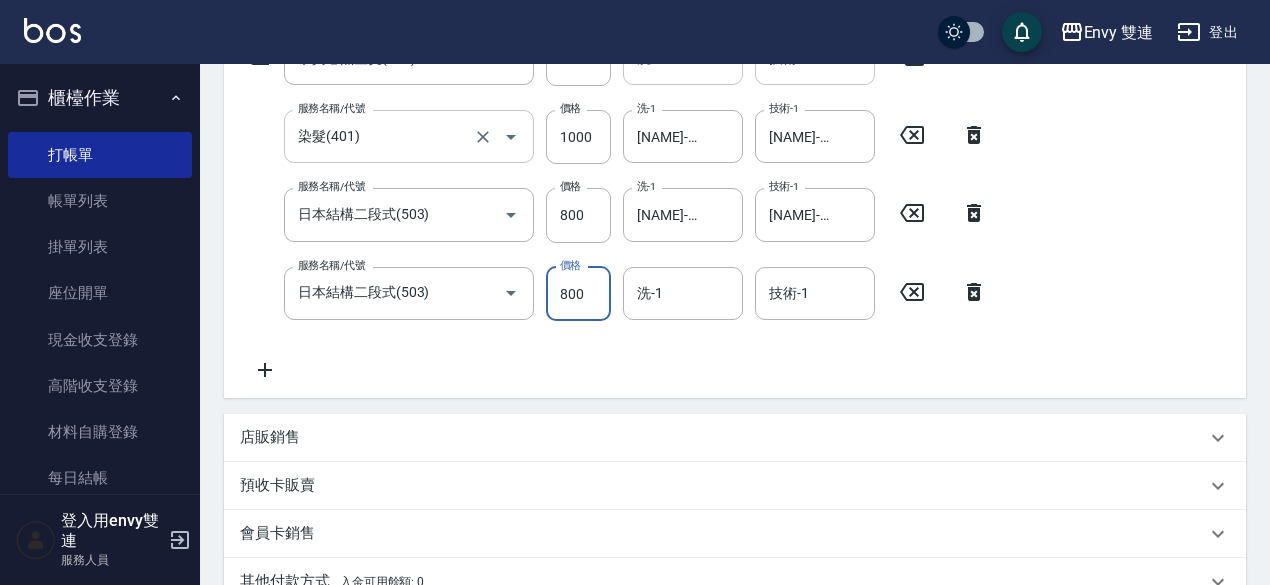 type on "800" 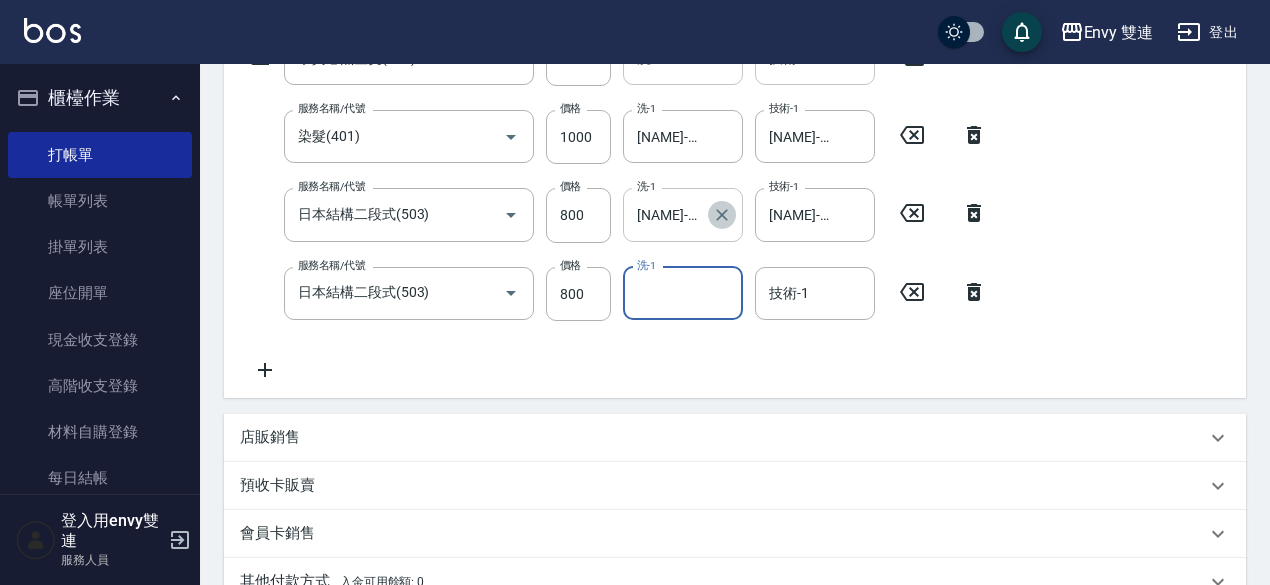 click at bounding box center [722, 215] 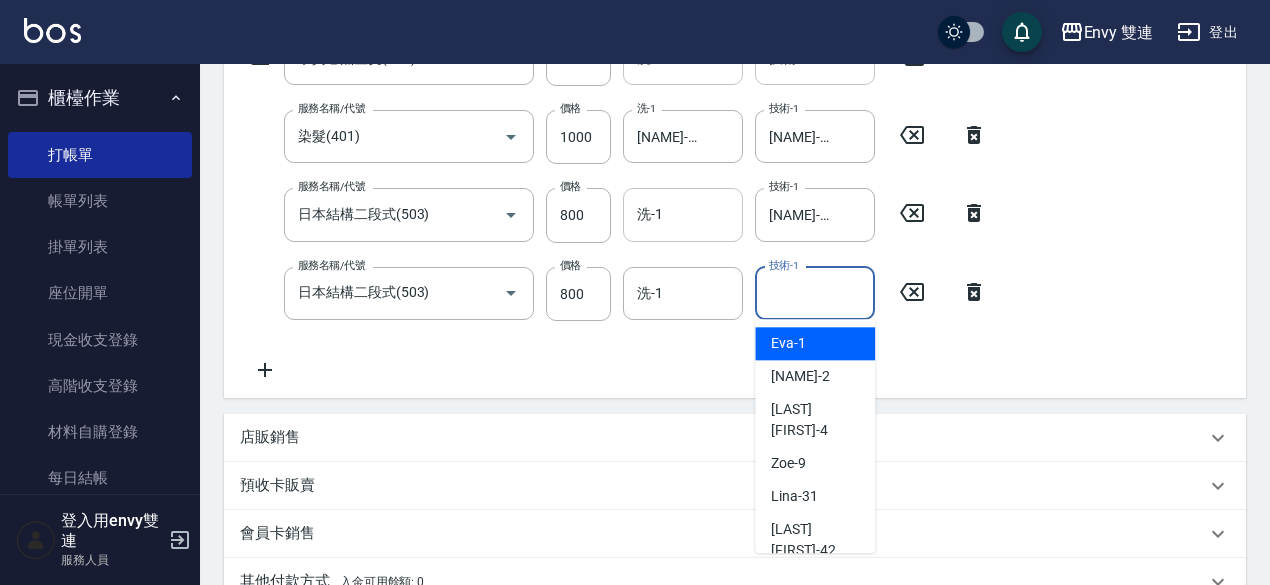 click on "技術-1" at bounding box center (815, 293) 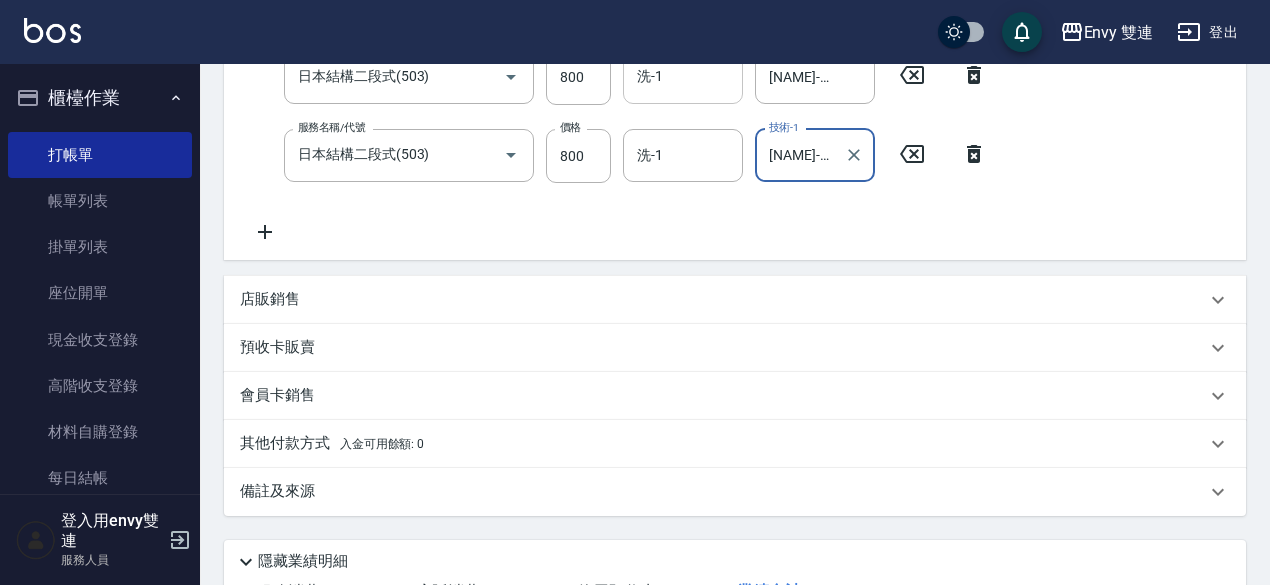 scroll, scrollTop: 660, scrollLeft: 0, axis: vertical 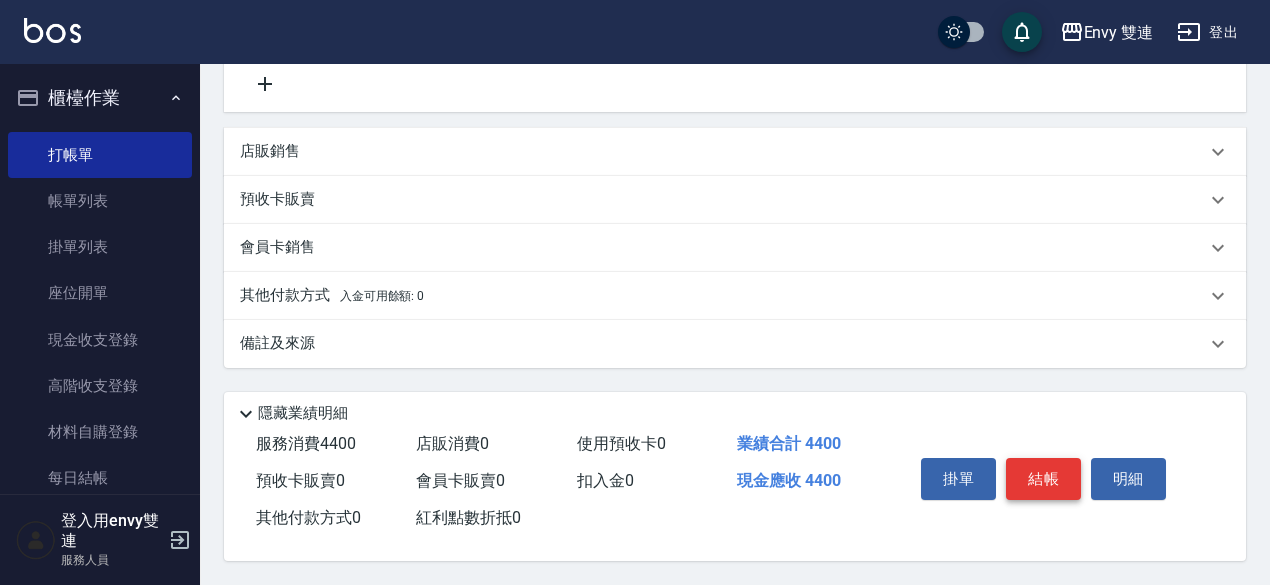 type on "[NAME]-31" 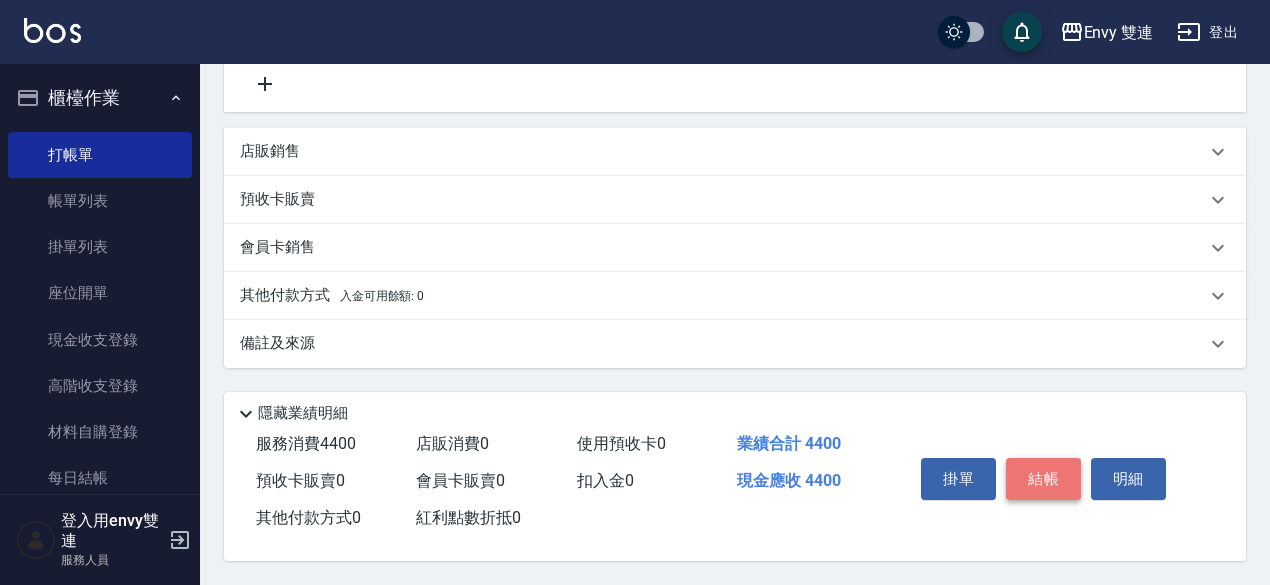 click on "結帳" at bounding box center (1043, 479) 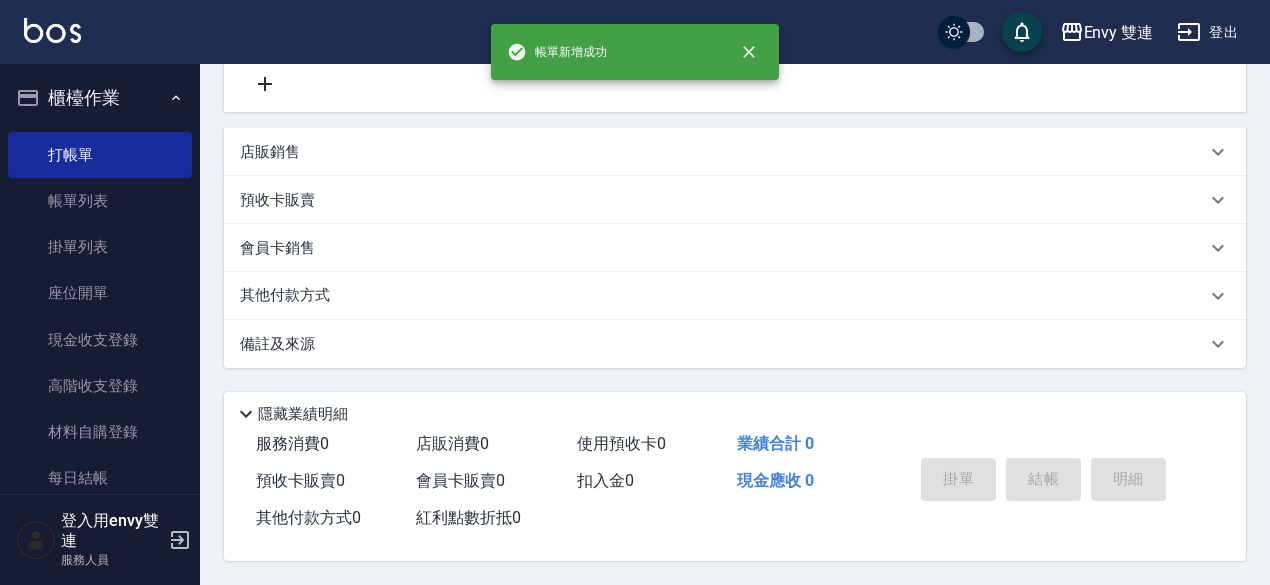 scroll, scrollTop: 0, scrollLeft: 0, axis: both 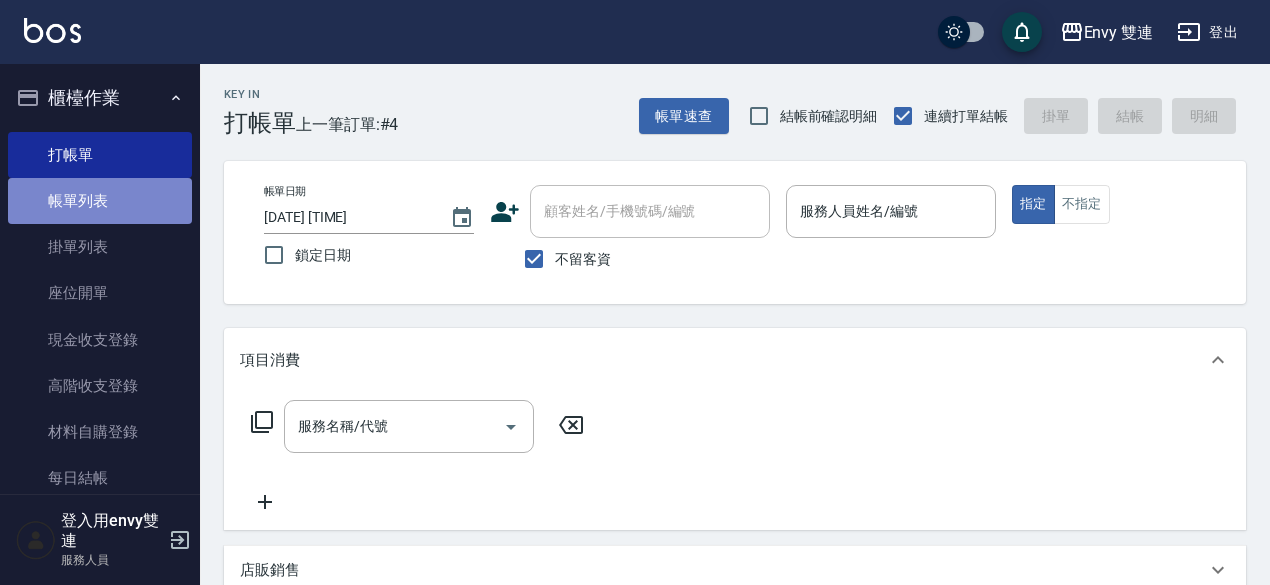 click on "帳單列表" at bounding box center [100, 201] 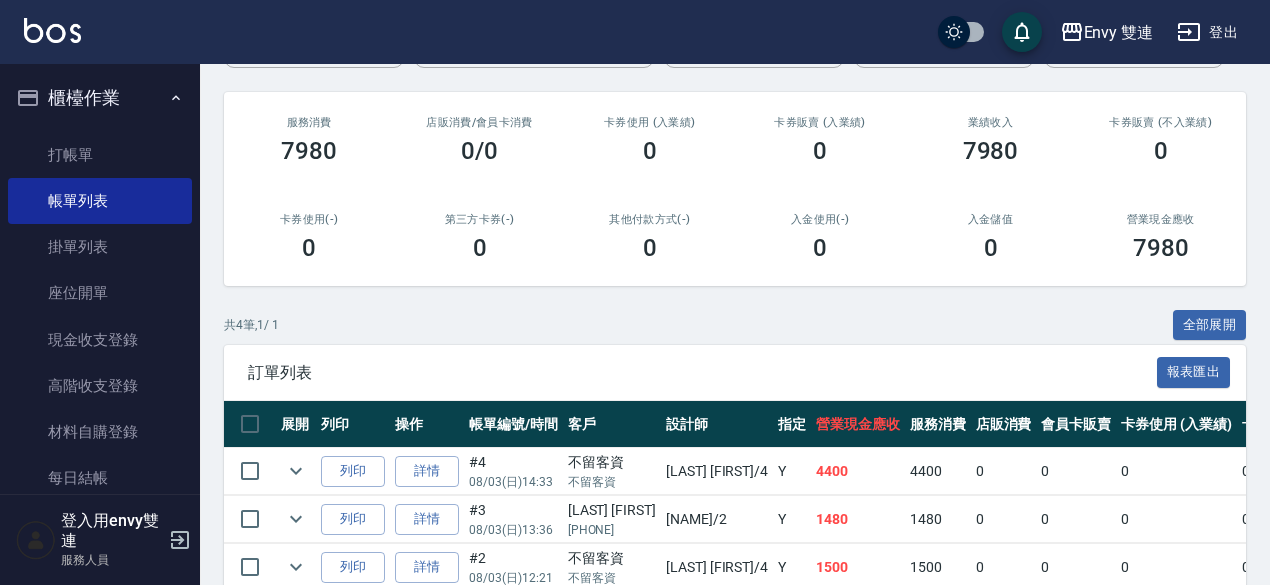 scroll, scrollTop: 218, scrollLeft: 0, axis: vertical 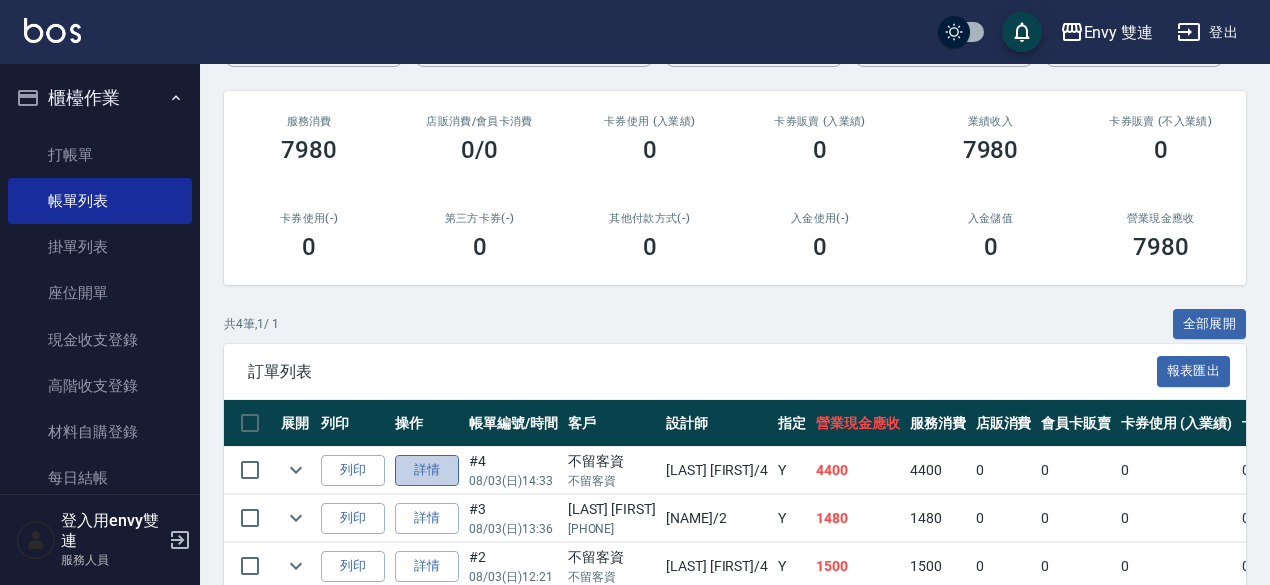 click on "詳情" at bounding box center (427, 470) 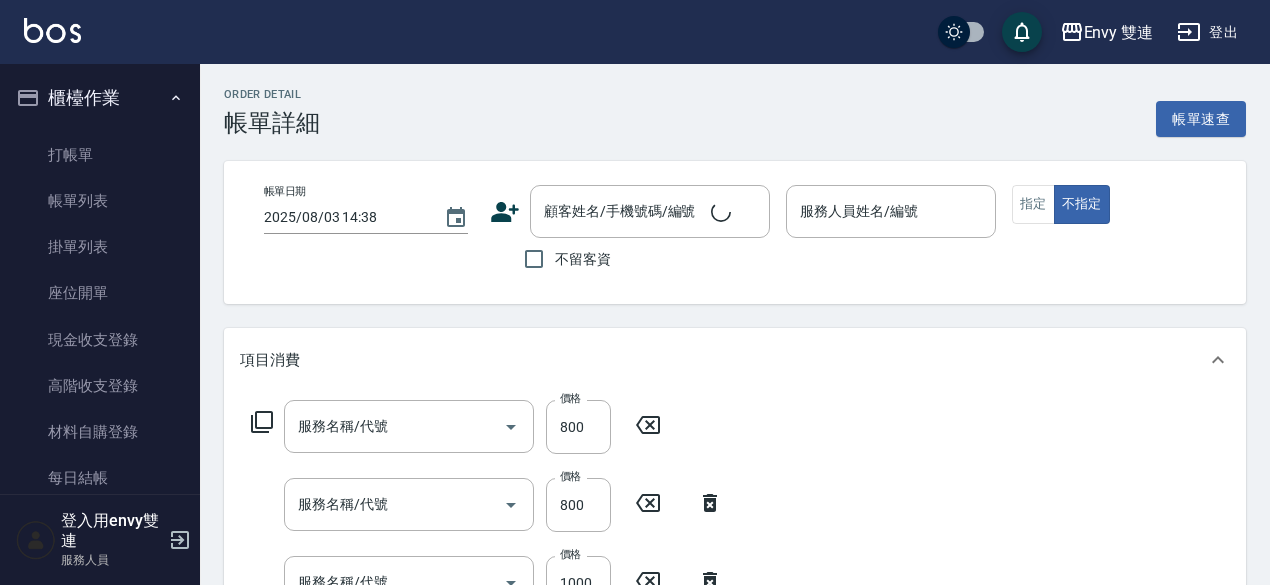 type on "日本結構二段式(503)" 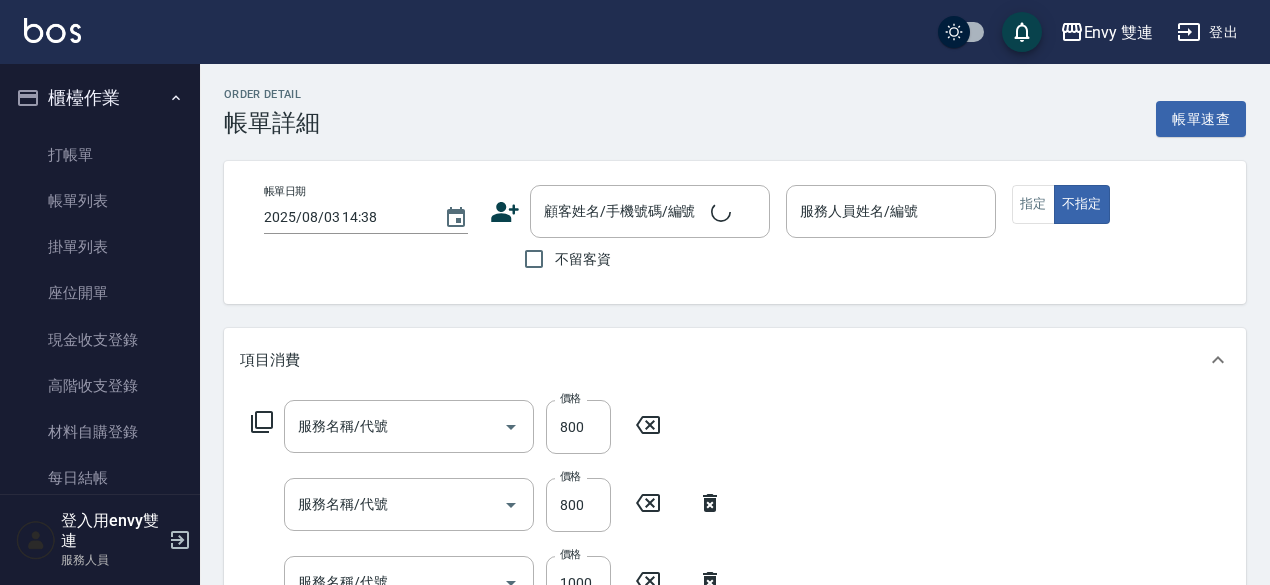 type on "日本結構二段式(503)" 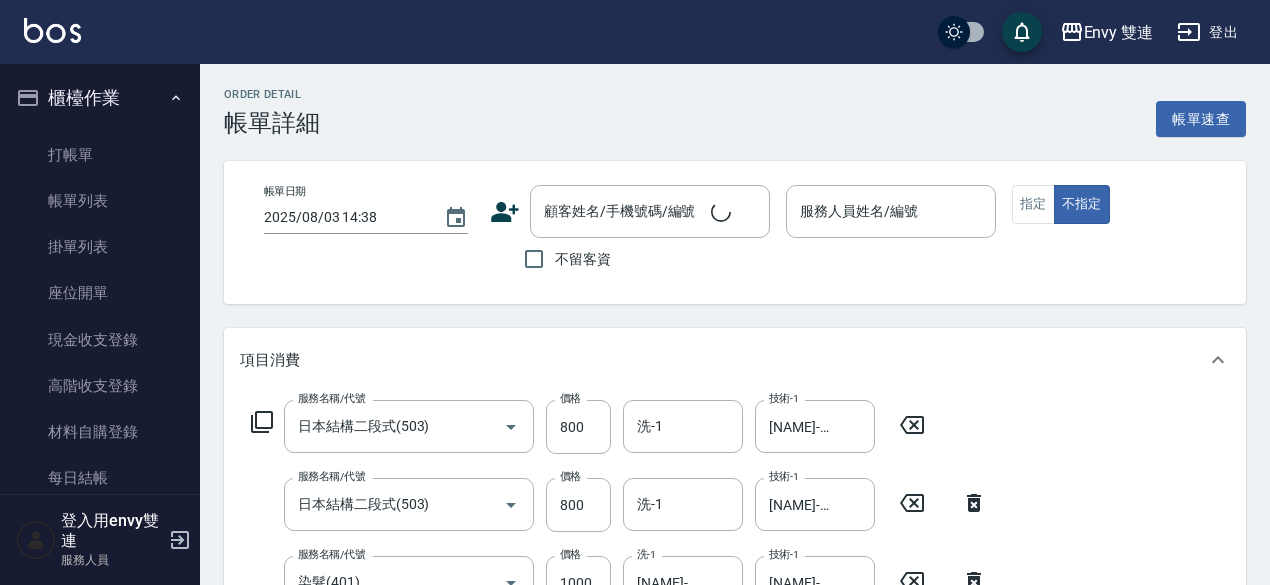 type on "2025/08/03 14:33" 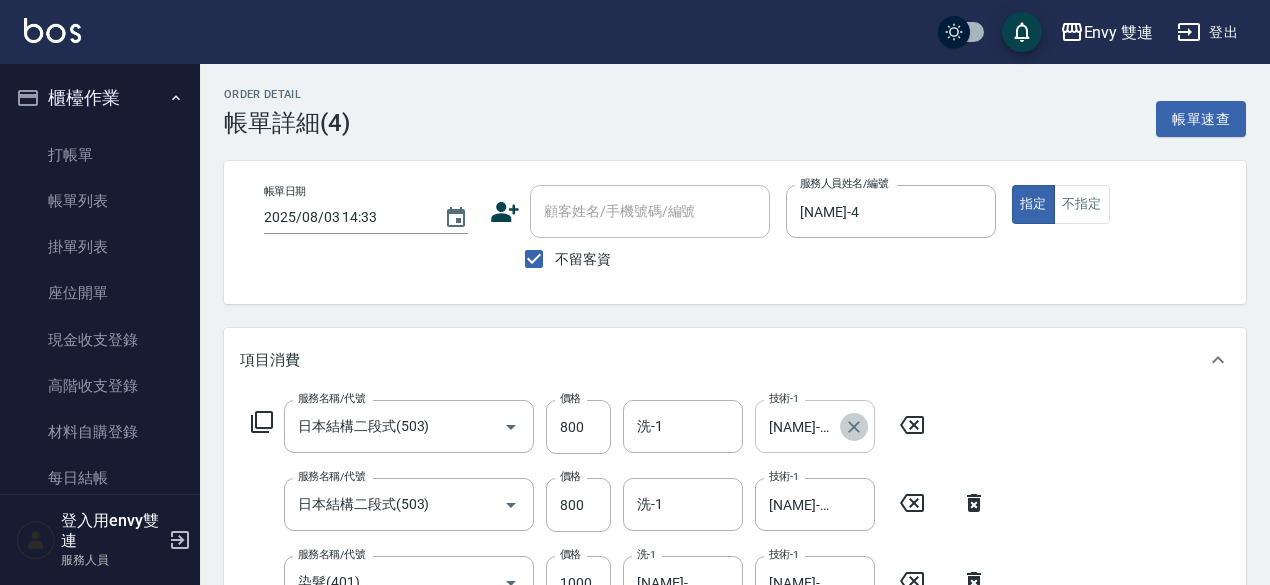 click 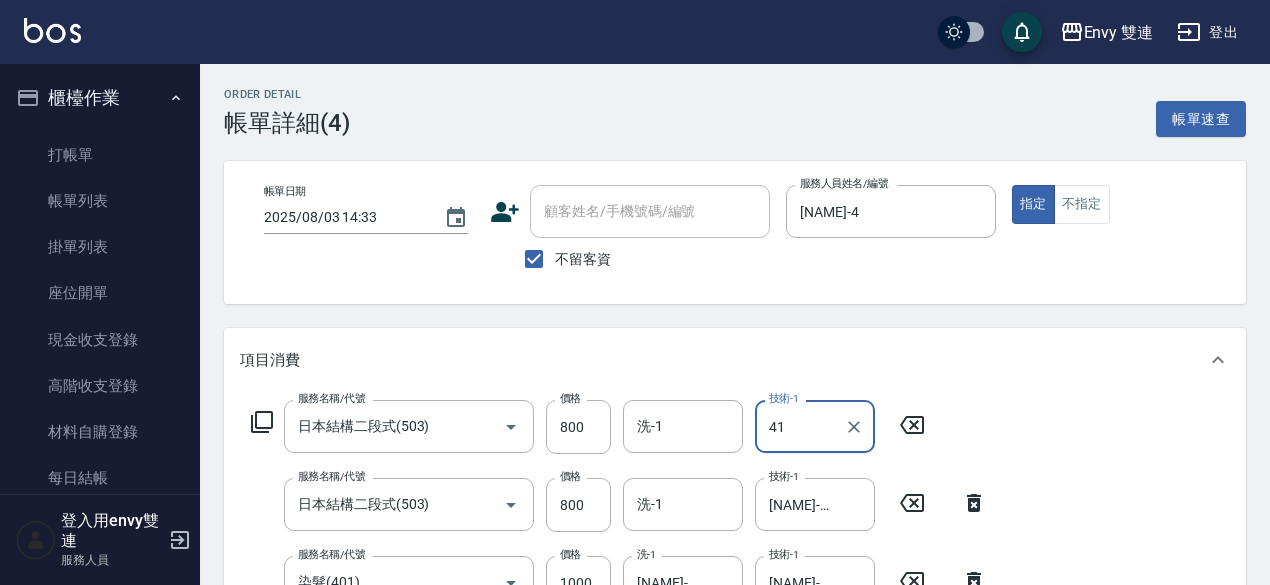 type on "41" 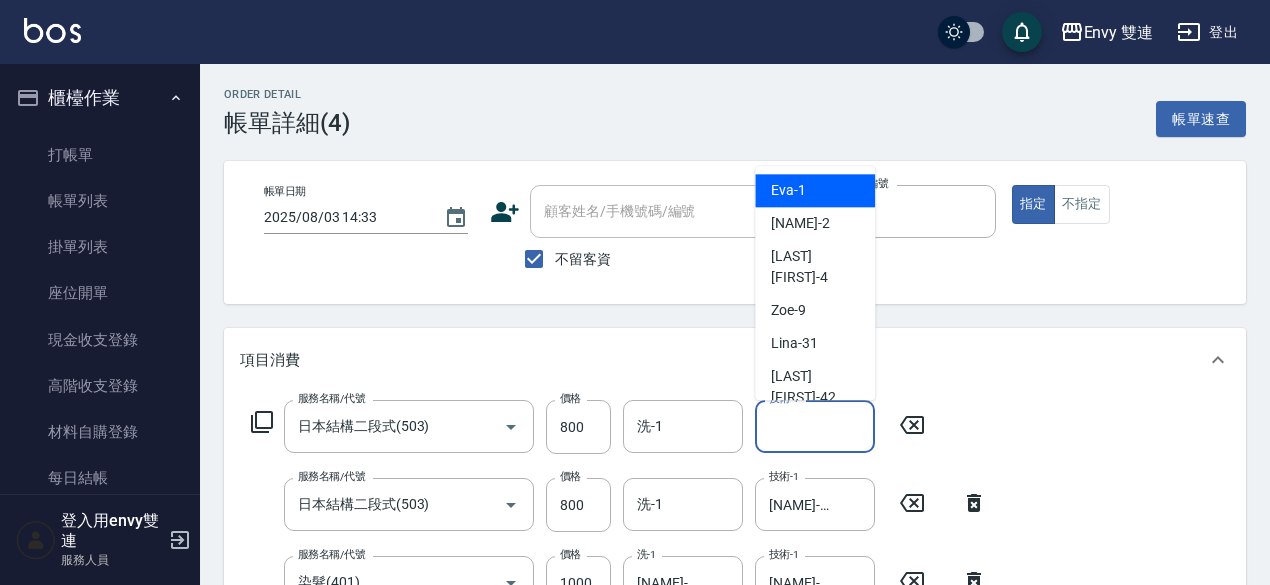 click on "技術-1" at bounding box center [815, 426] 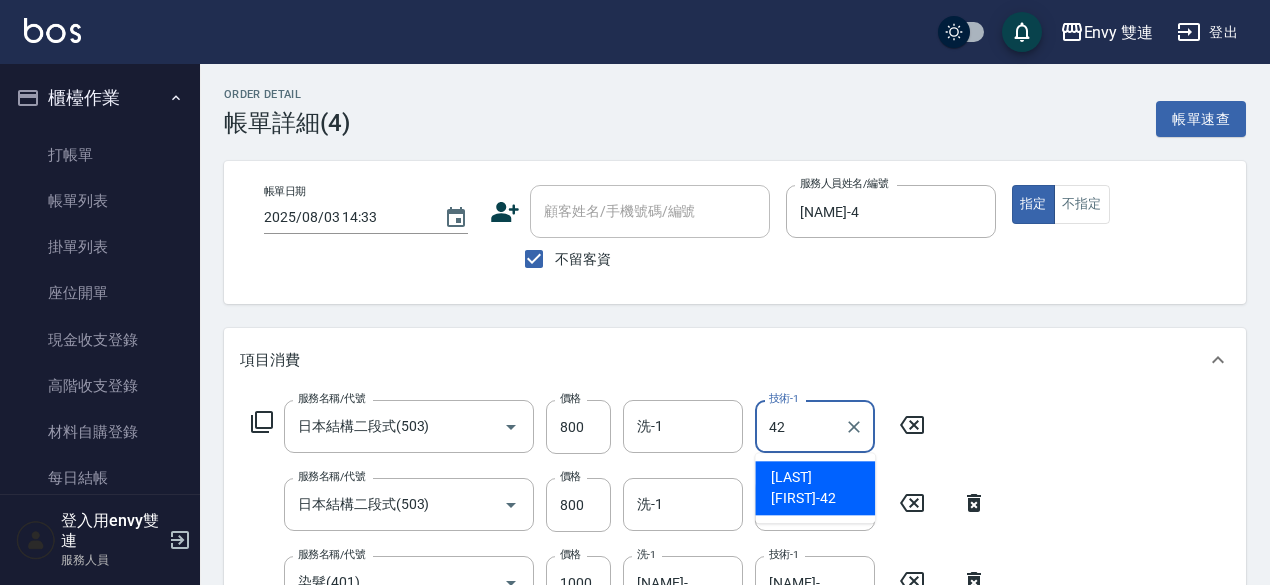 type on "[LAST] [FIRST]" 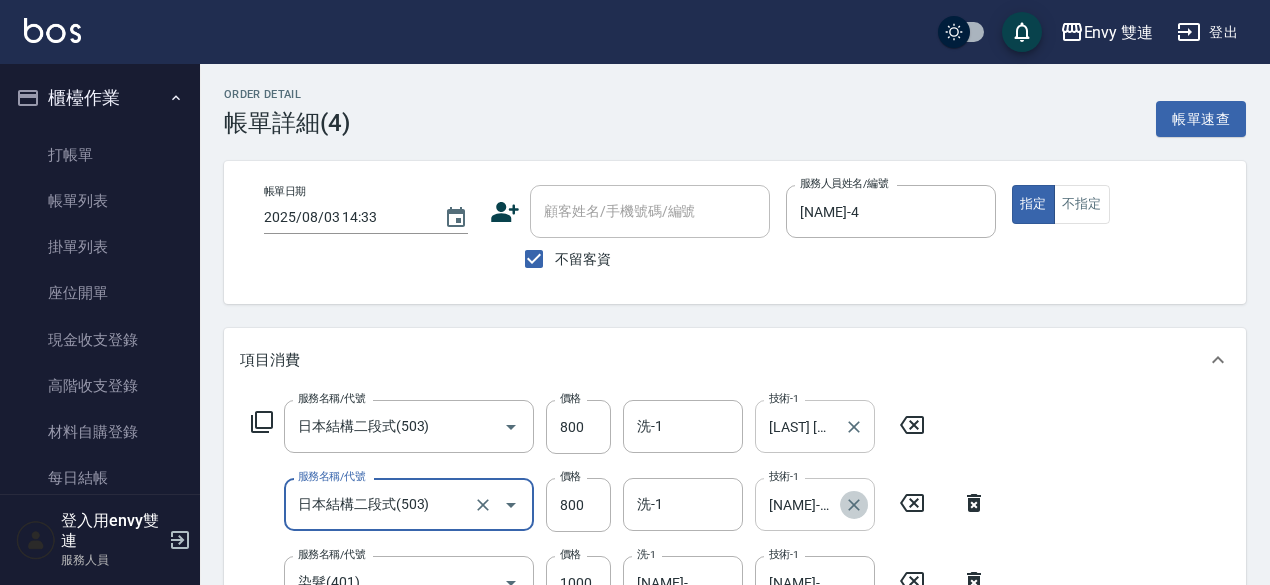 click 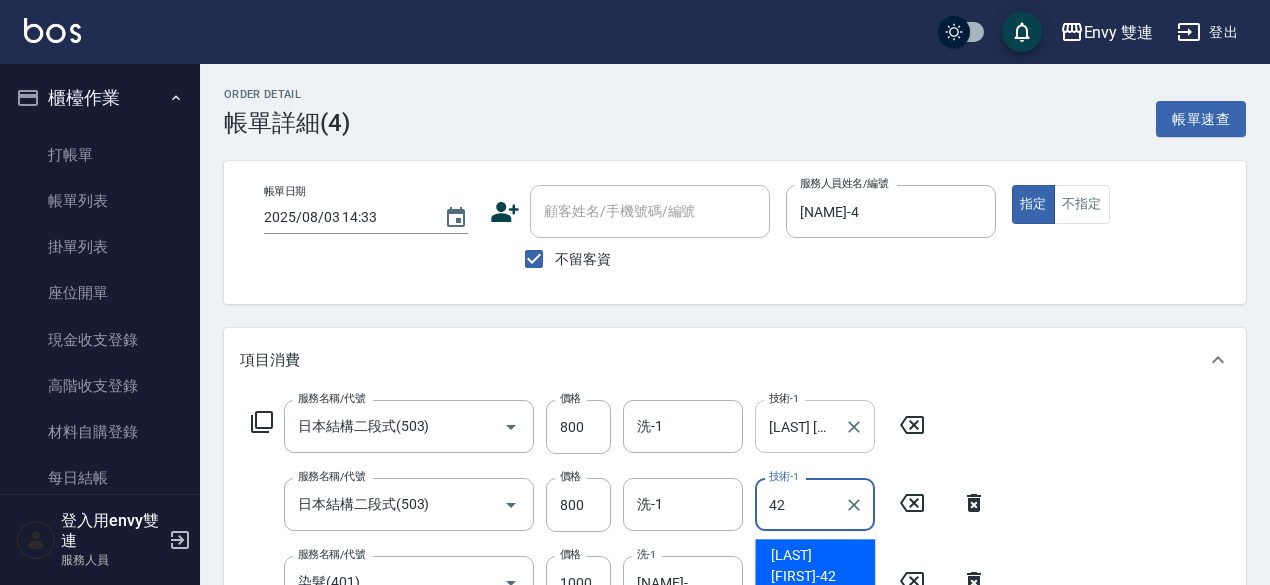 type on "[LAST] [FIRST]" 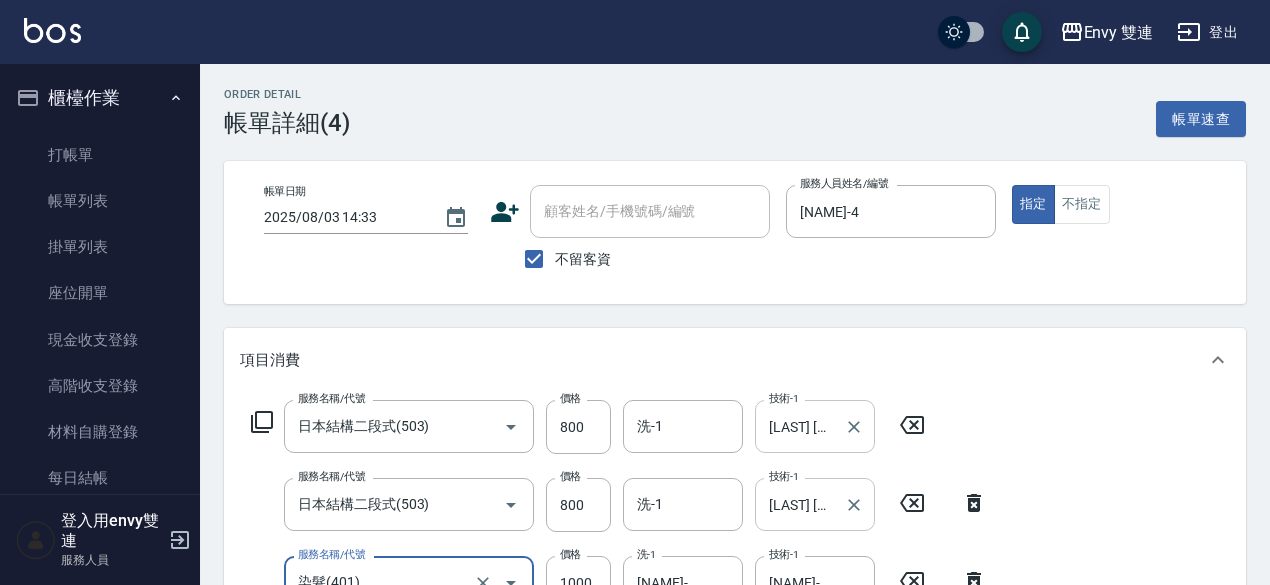 scroll, scrollTop: 15, scrollLeft: 0, axis: vertical 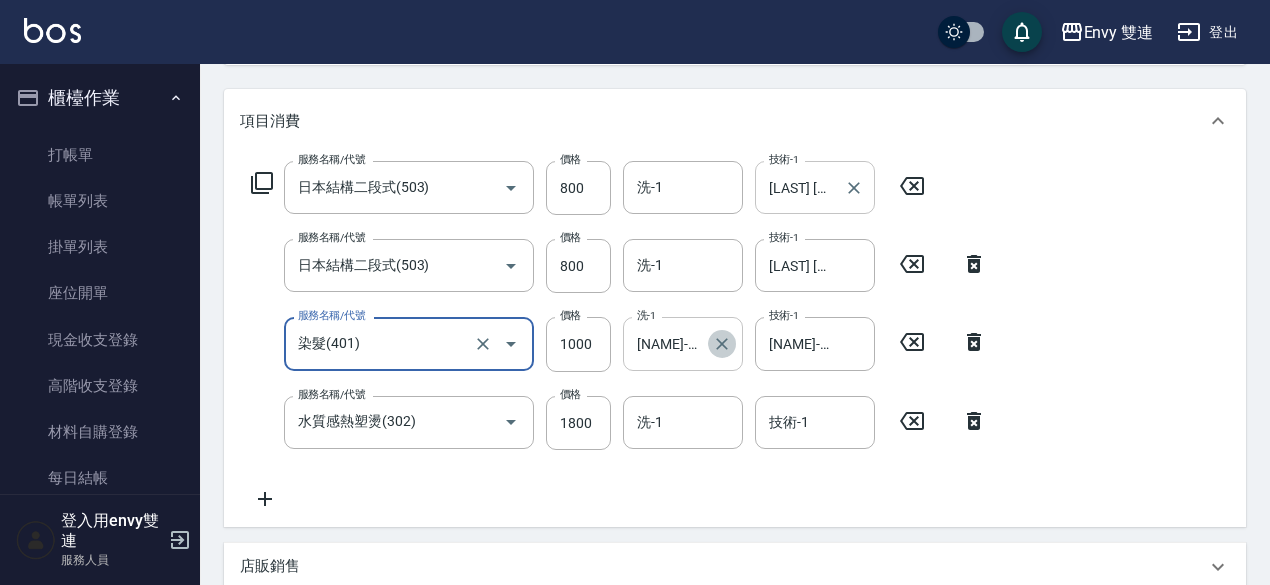 click 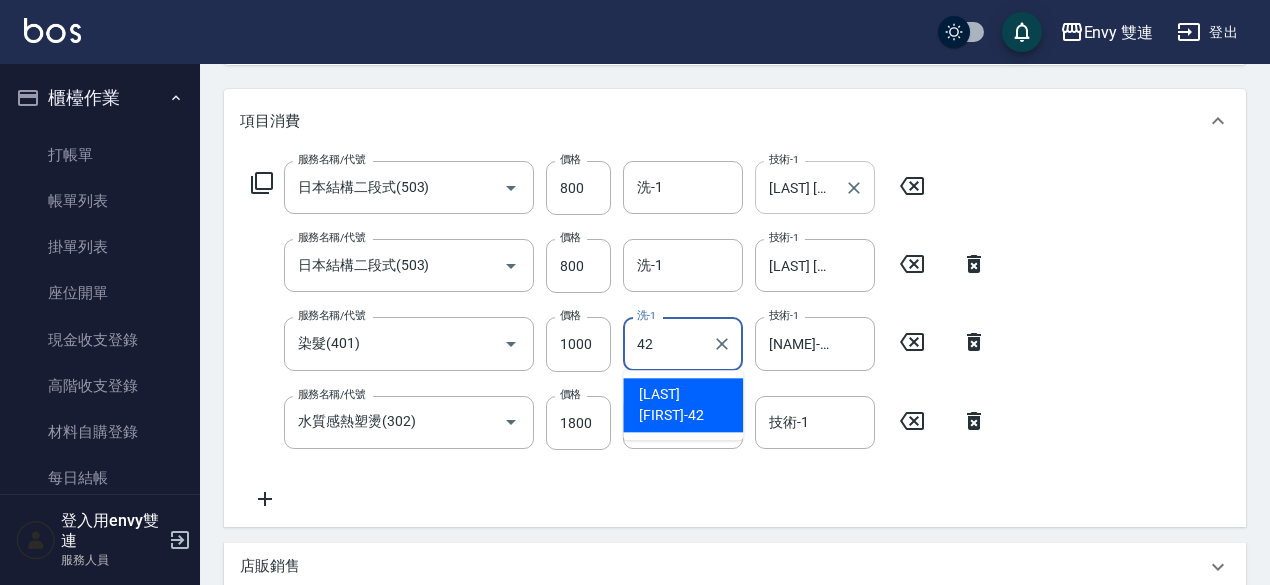 type on "[LAST] [FIRST]" 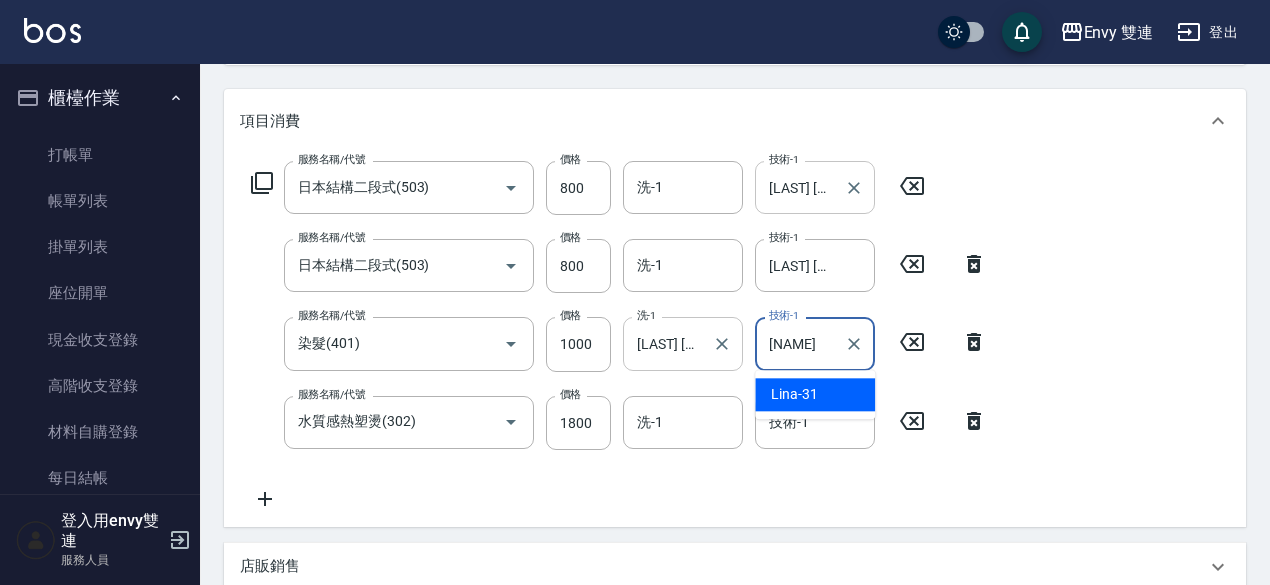type on "L" 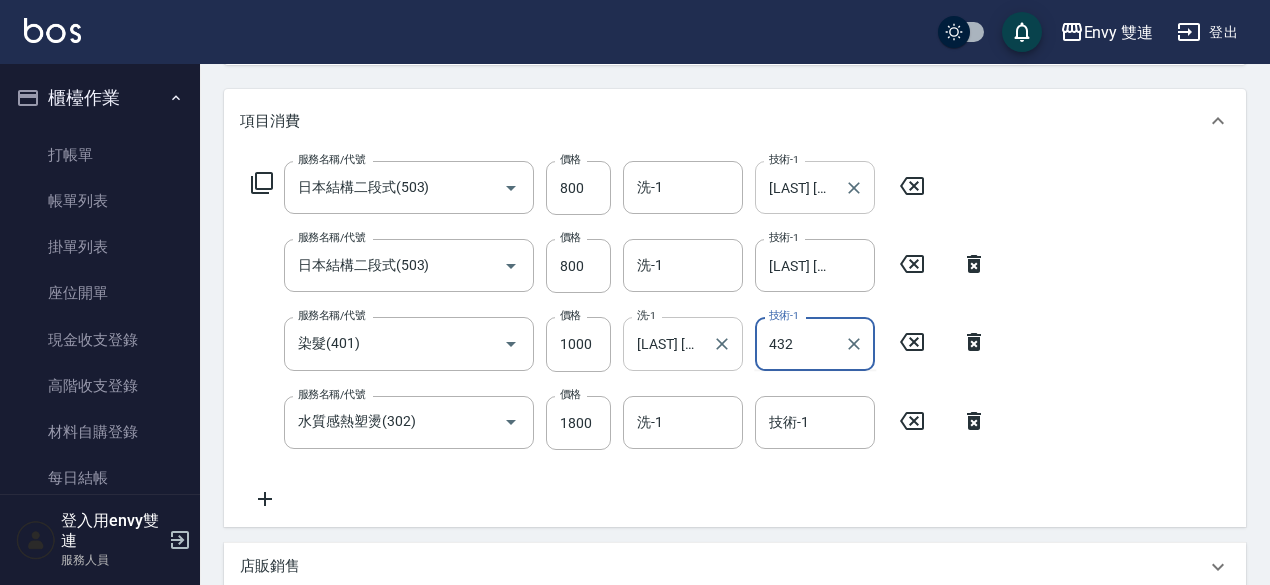type on "432" 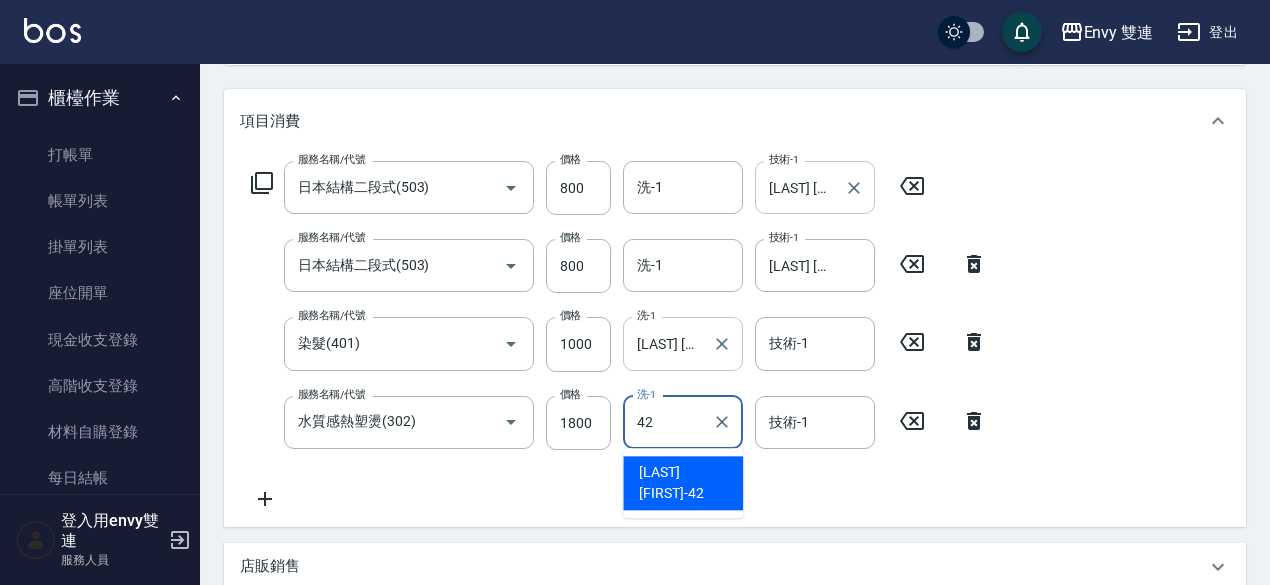 type on "[LAST] [FIRST]" 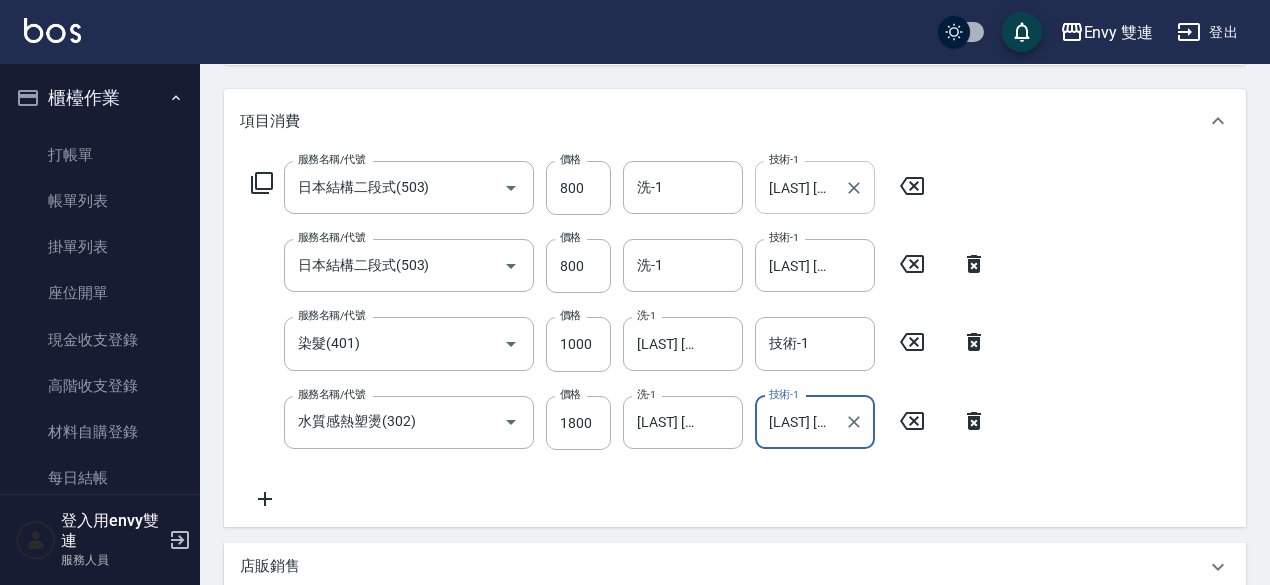 scroll, scrollTop: 560, scrollLeft: 0, axis: vertical 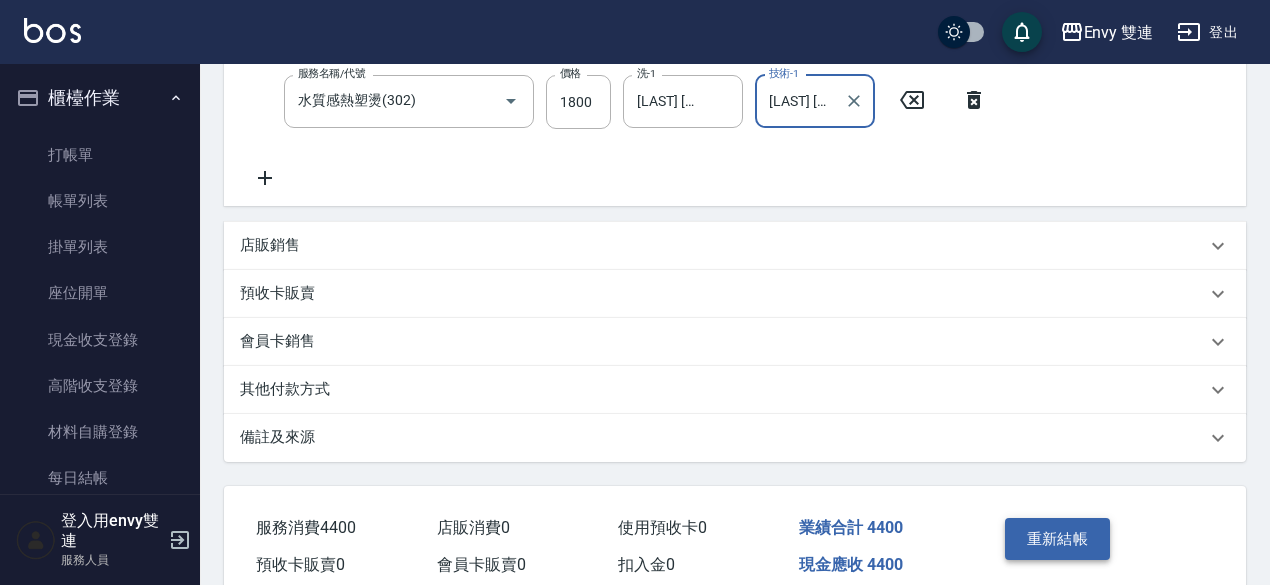 type on "[LAST] [FIRST]" 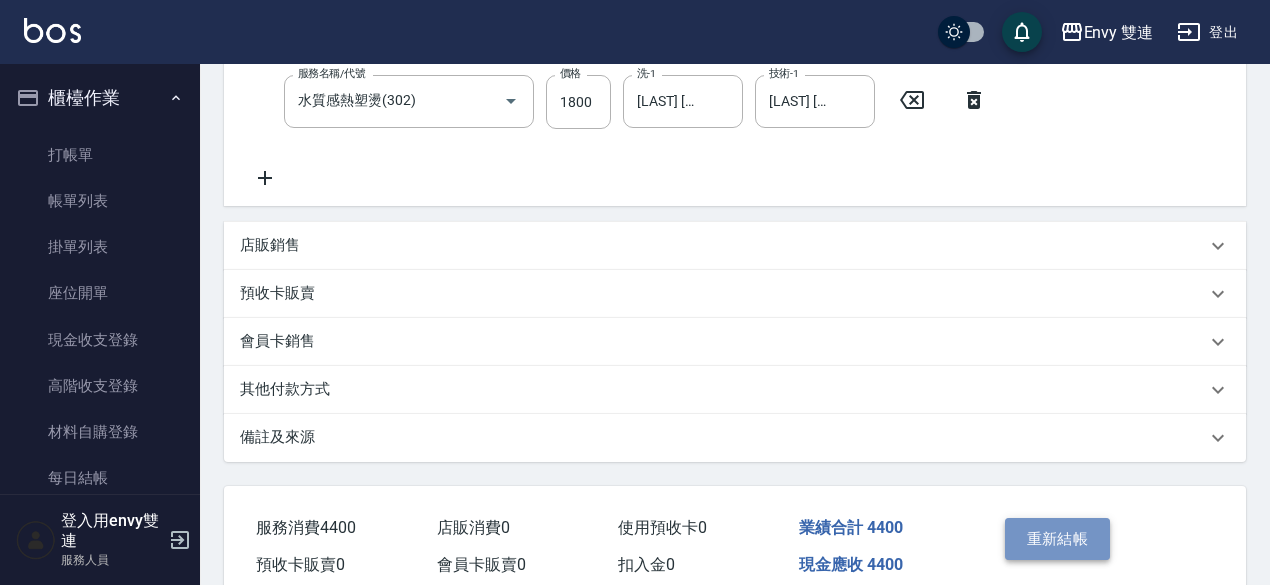 click on "重新結帳" at bounding box center (1058, 539) 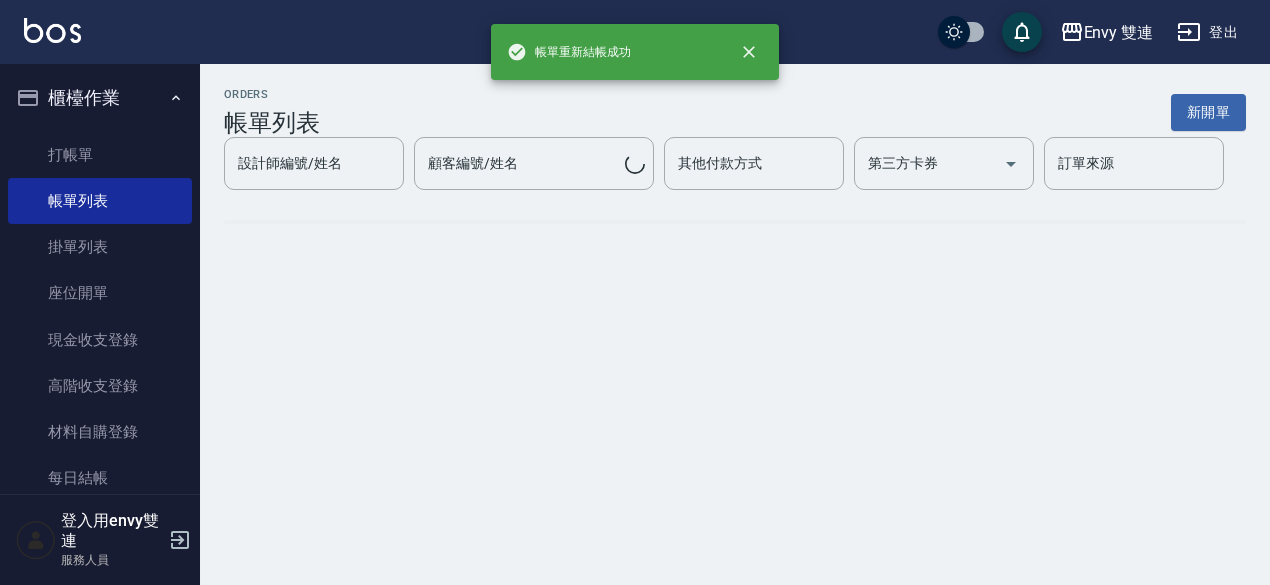 scroll, scrollTop: 0, scrollLeft: 0, axis: both 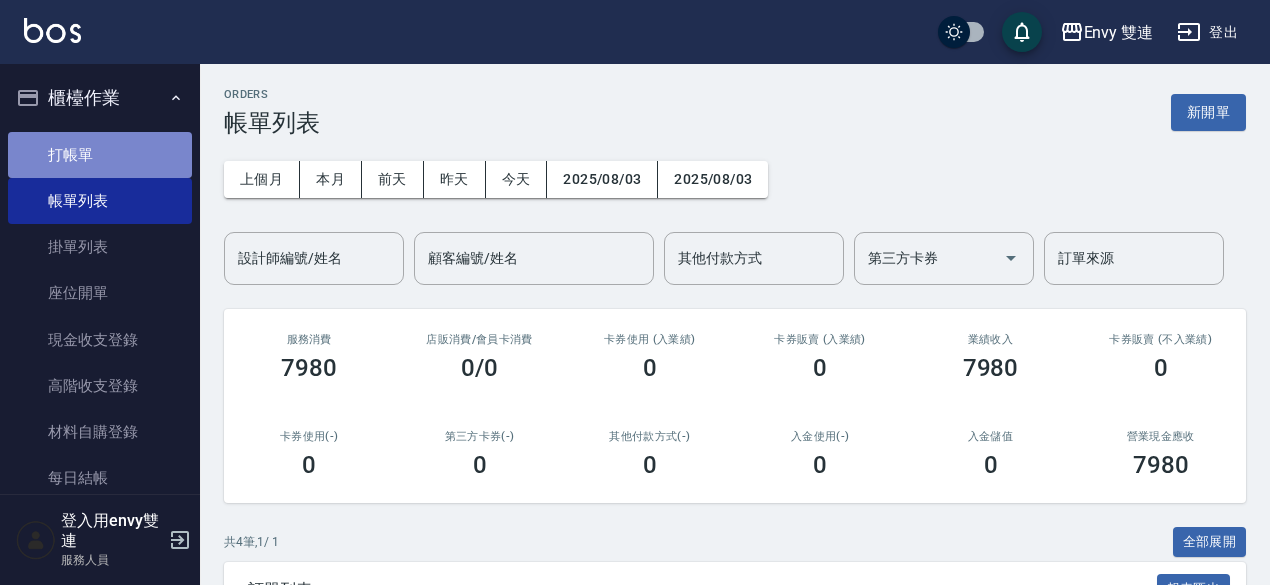 click on "打帳單" at bounding box center [100, 155] 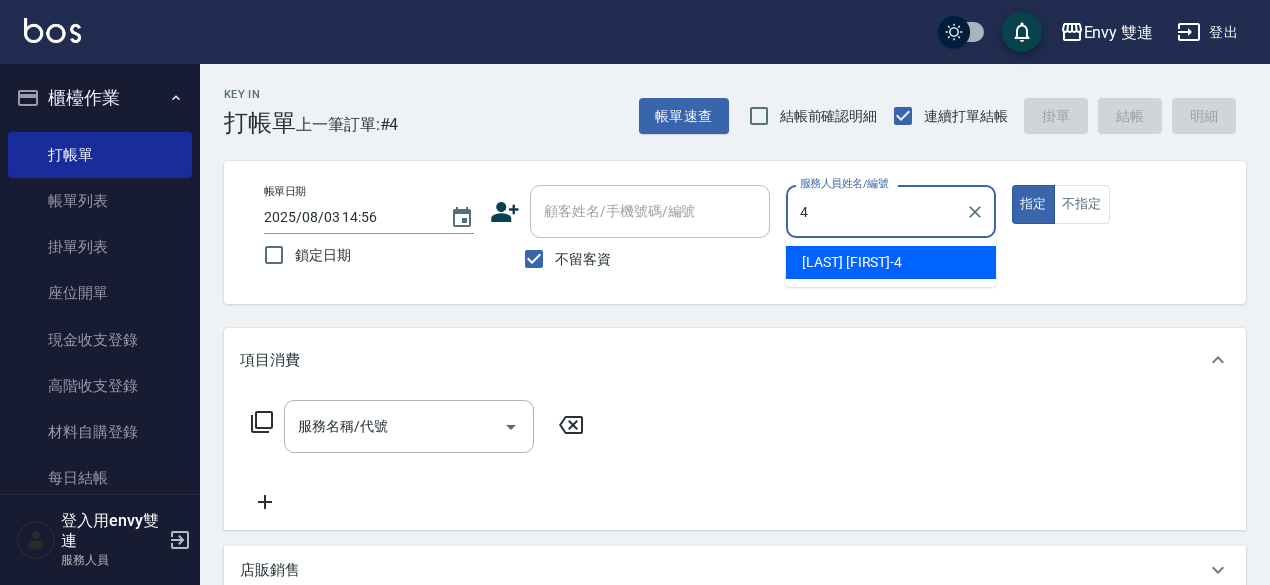 type on "[NAME]-4" 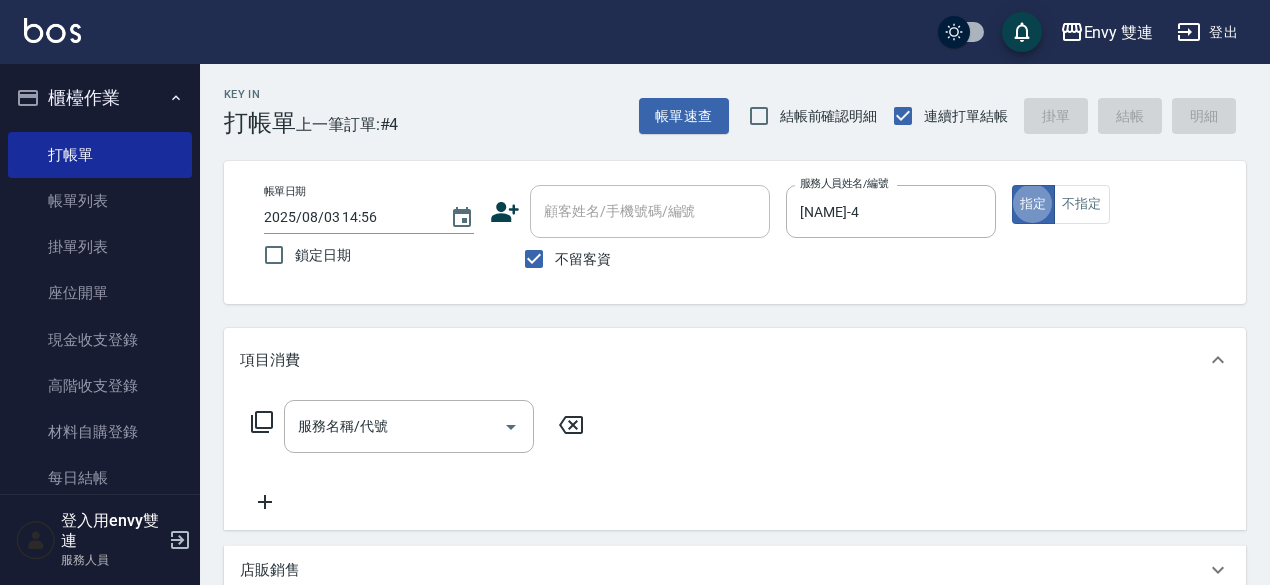 type on "true" 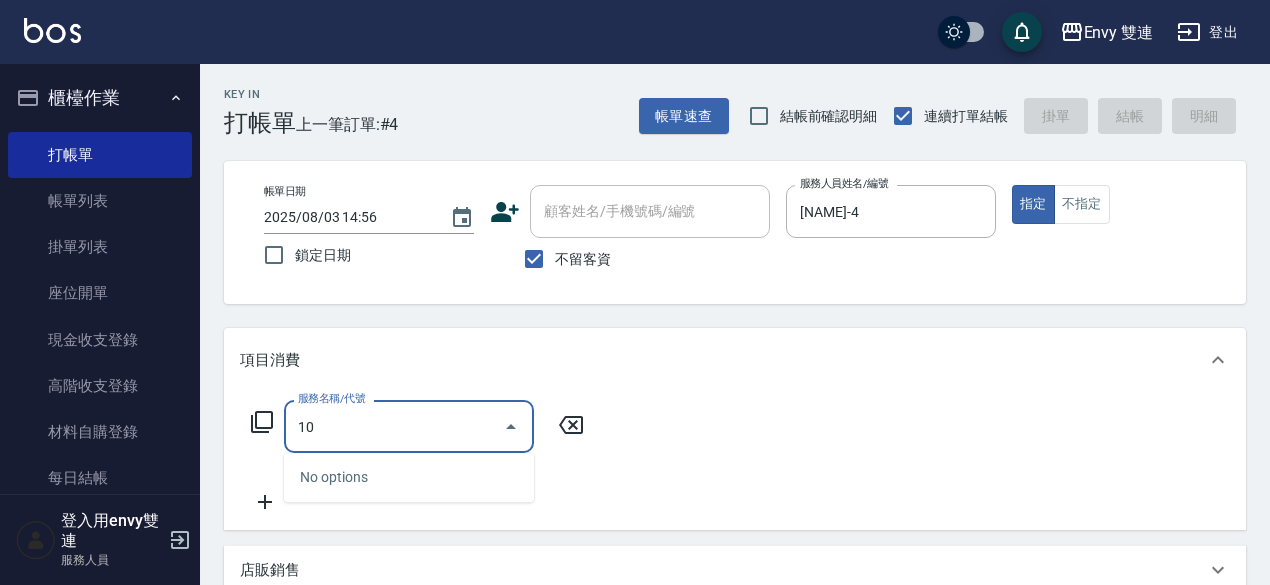 type on "101" 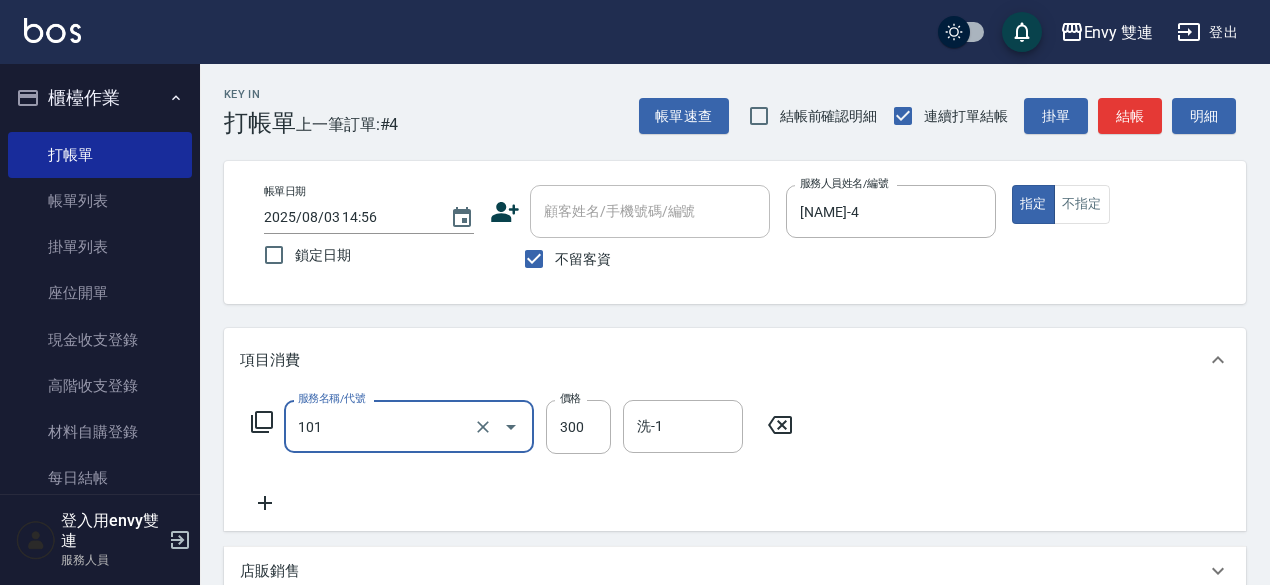 click at bounding box center [497, 426] 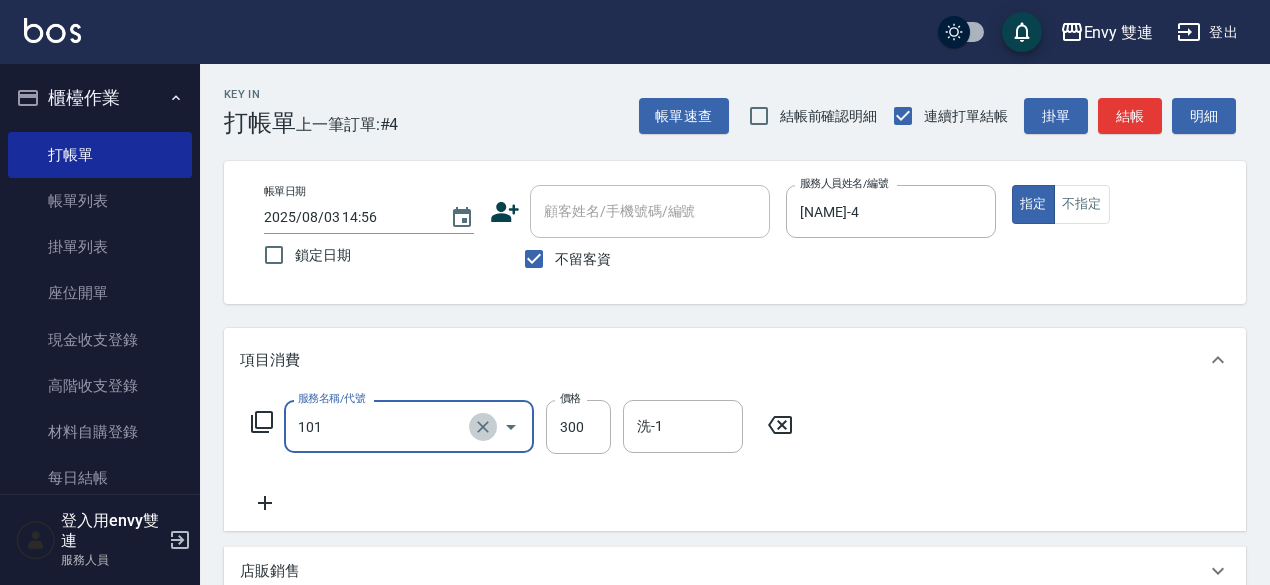 click 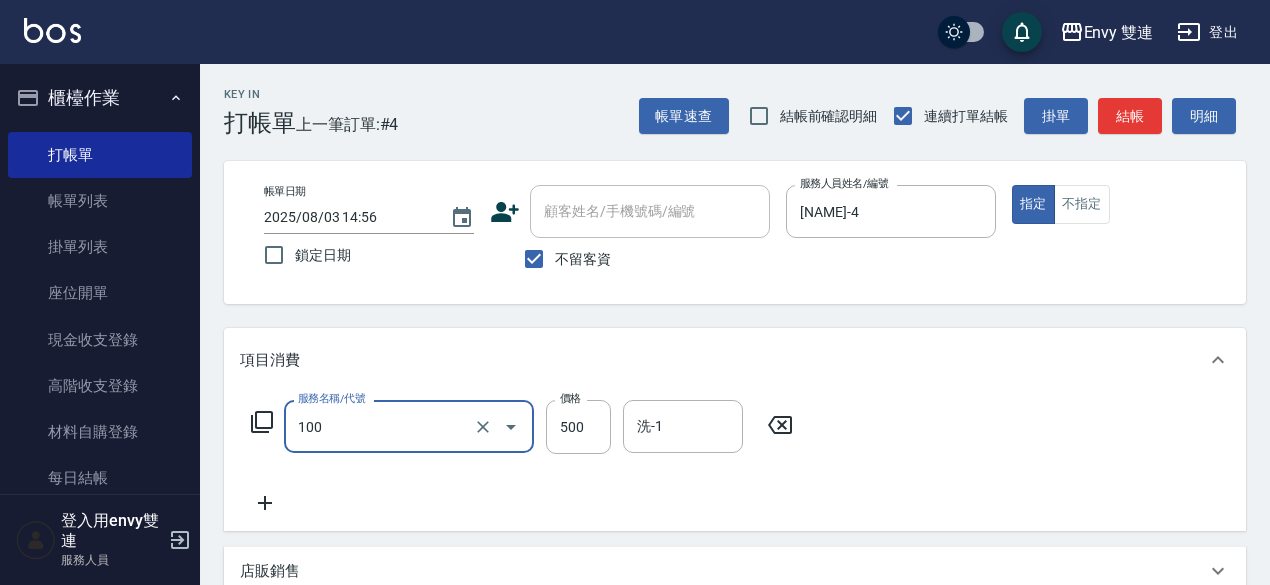 type on "洗＋剪(100)" 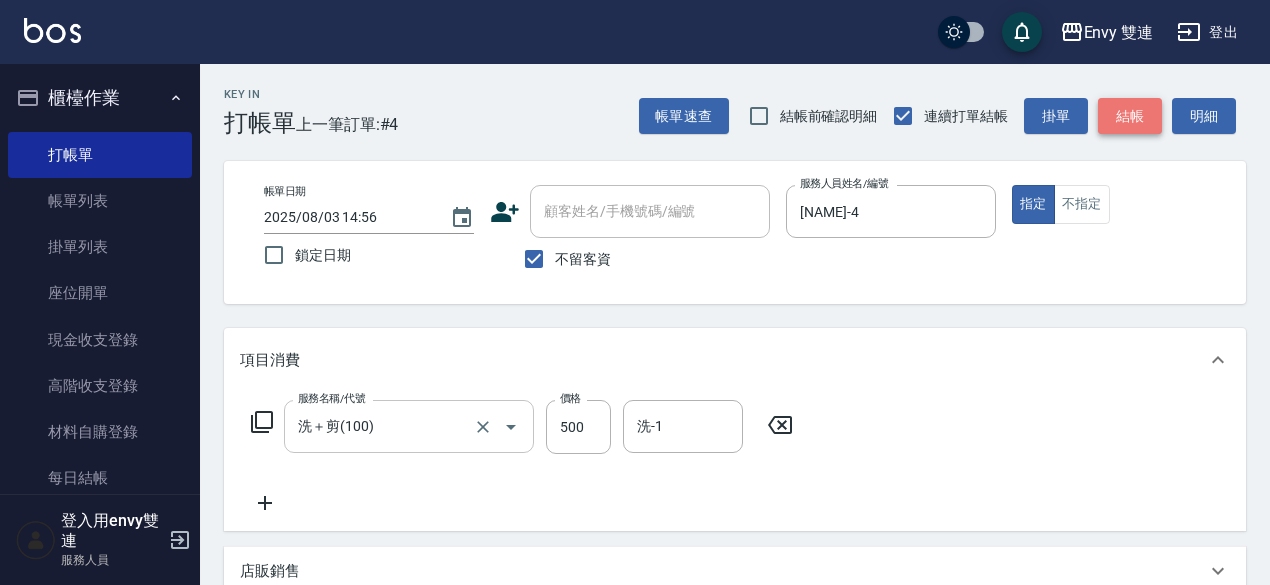 click on "結帳" at bounding box center [1130, 116] 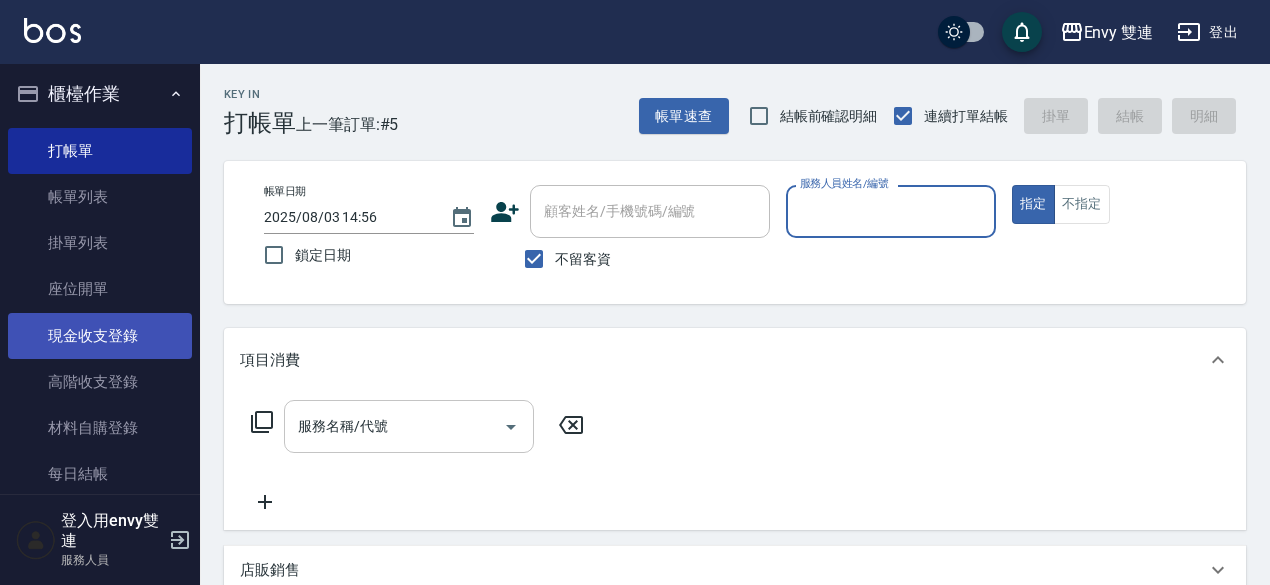 scroll, scrollTop: 0, scrollLeft: 0, axis: both 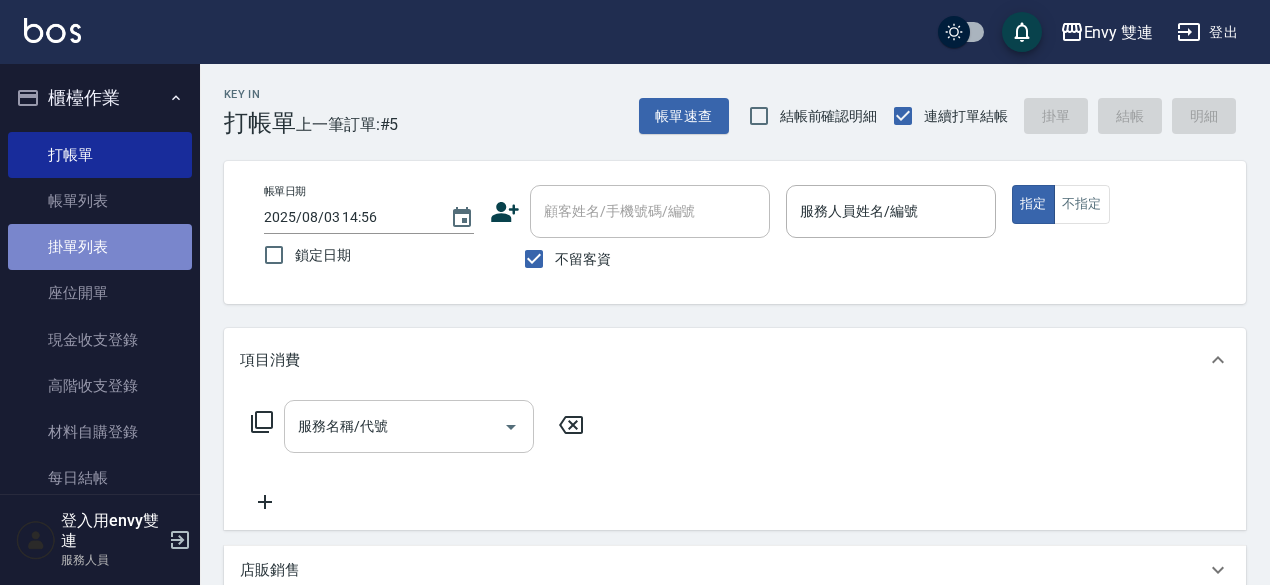 click on "掛單列表" at bounding box center [100, 247] 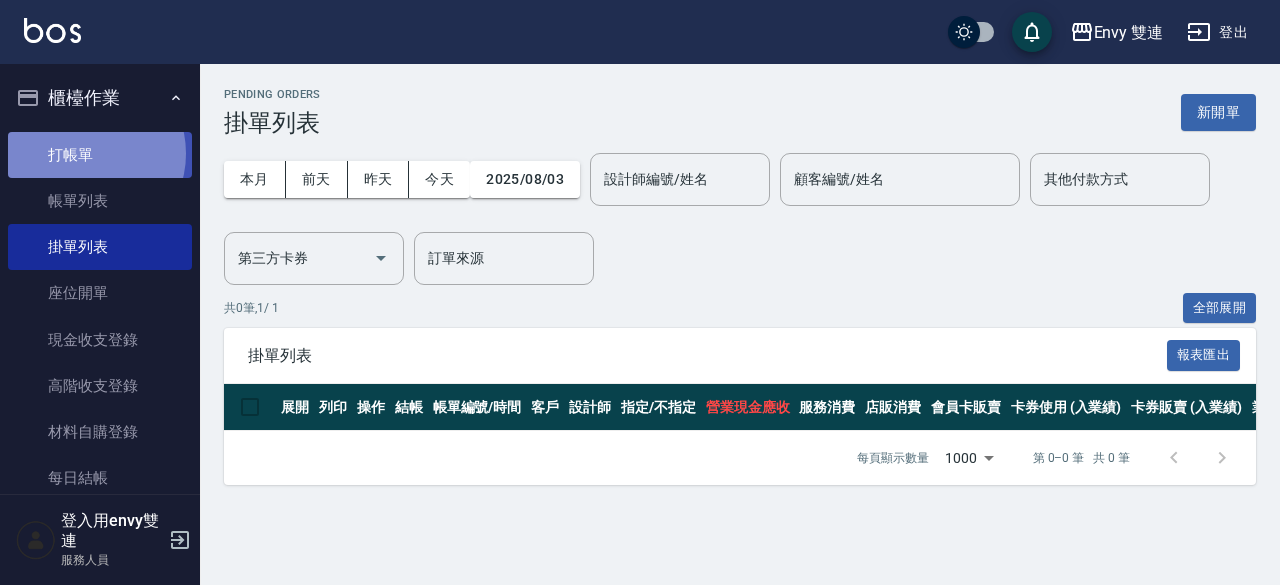 click on "打帳單" at bounding box center (100, 155) 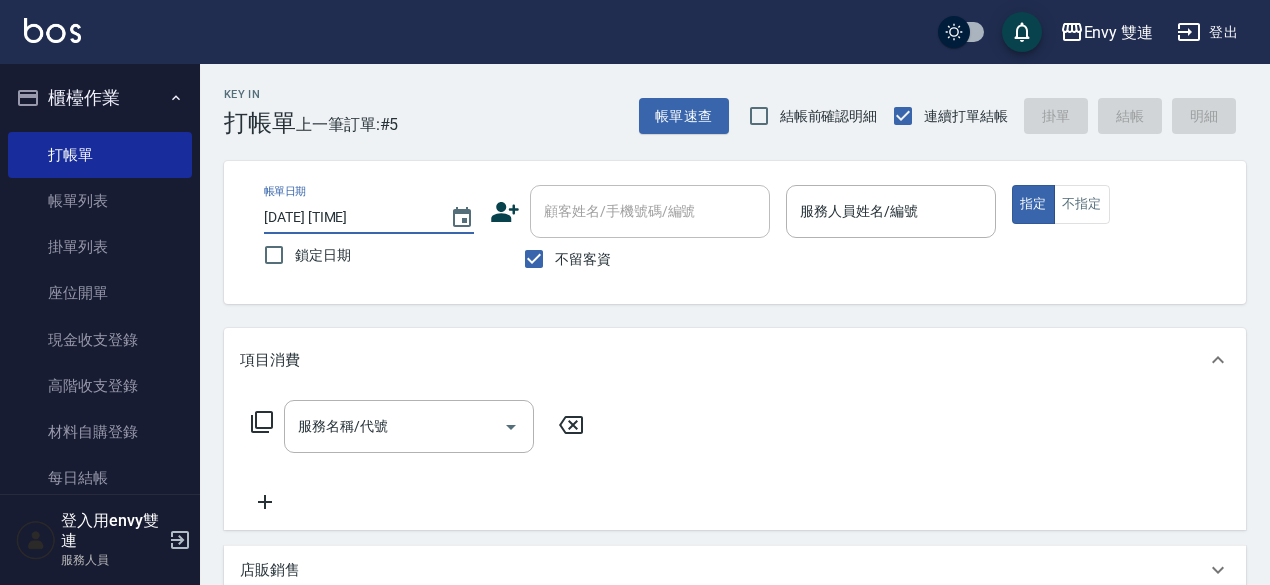 click on "[DATE] [TIME]" at bounding box center [347, 217] 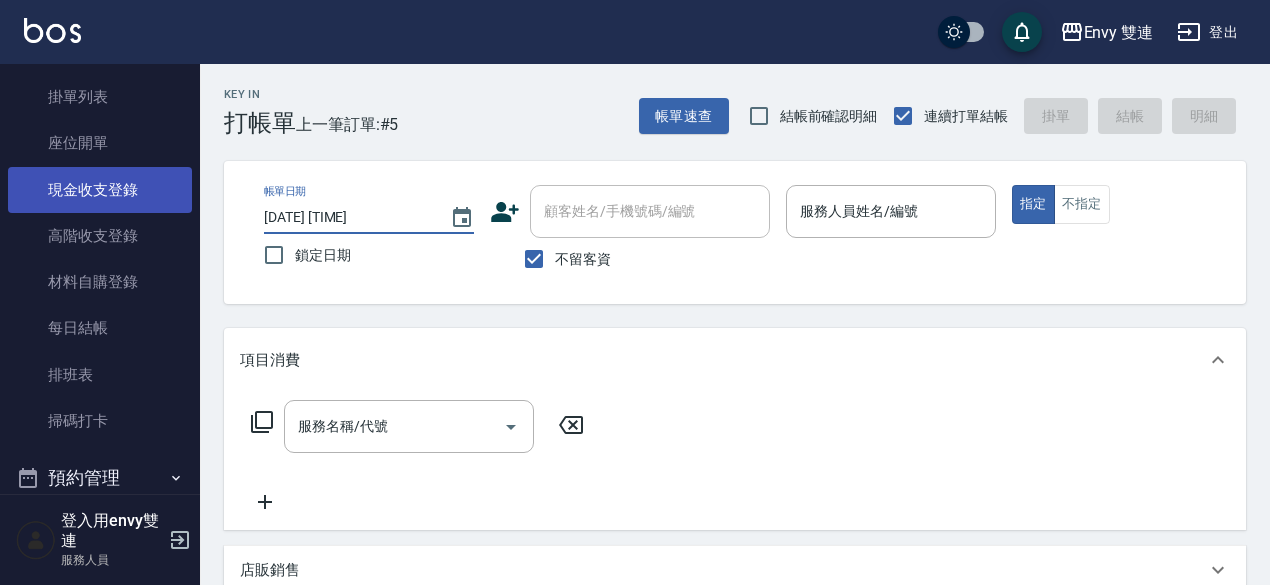 scroll, scrollTop: 440, scrollLeft: 0, axis: vertical 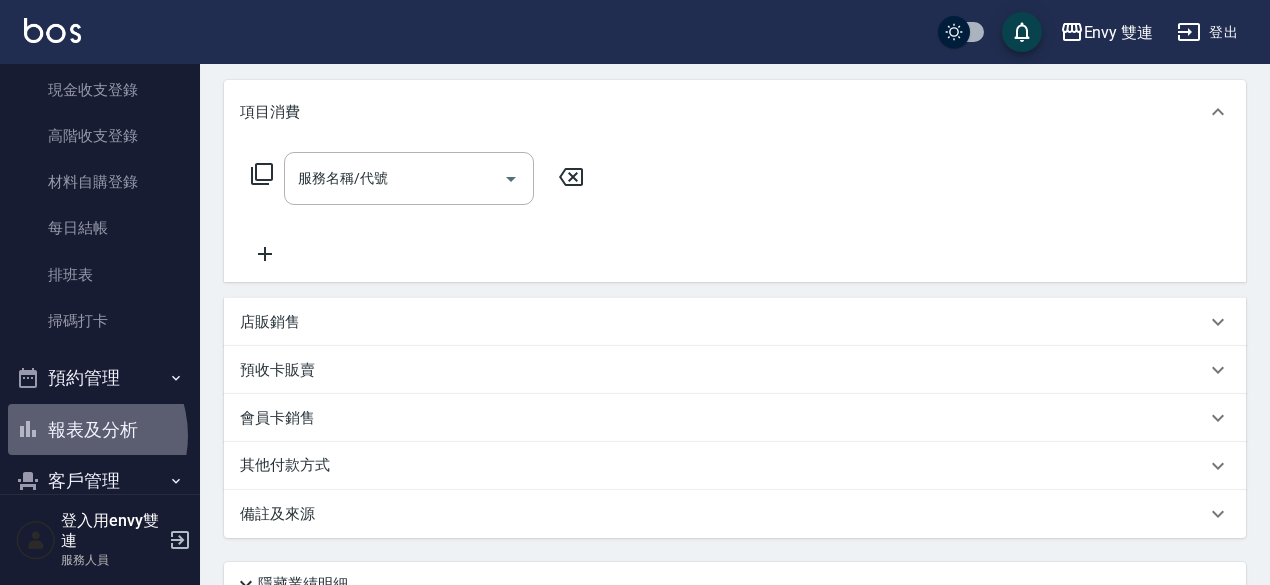 click on "報表及分析" at bounding box center (100, 430) 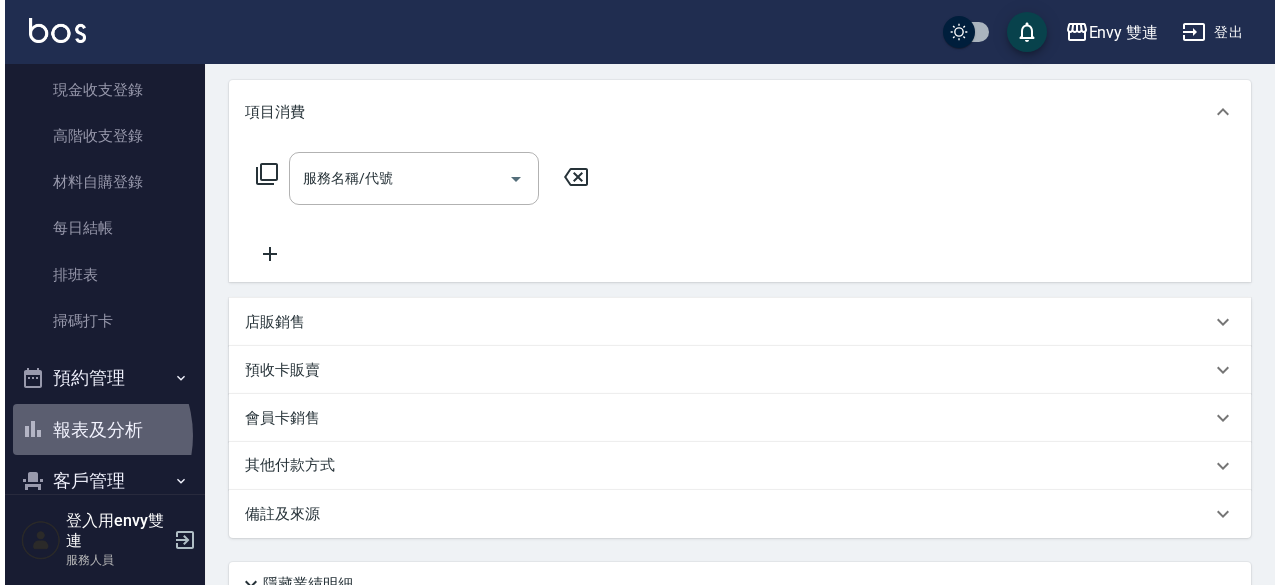 scroll, scrollTop: 0, scrollLeft: 0, axis: both 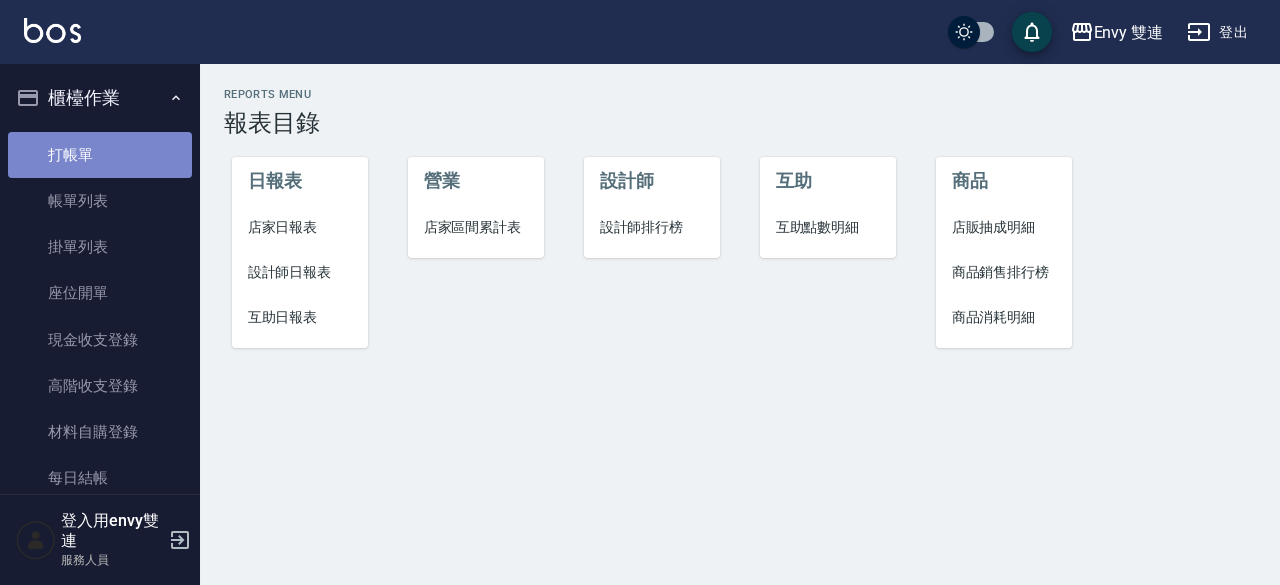 click on "打帳單" at bounding box center [100, 155] 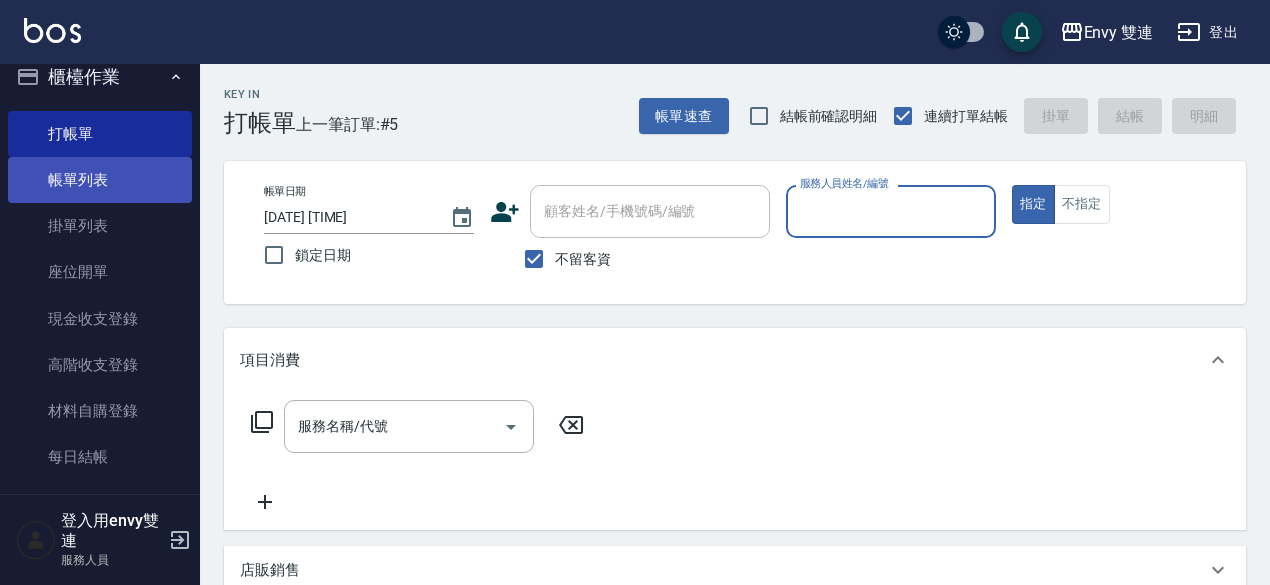 scroll, scrollTop: 0, scrollLeft: 0, axis: both 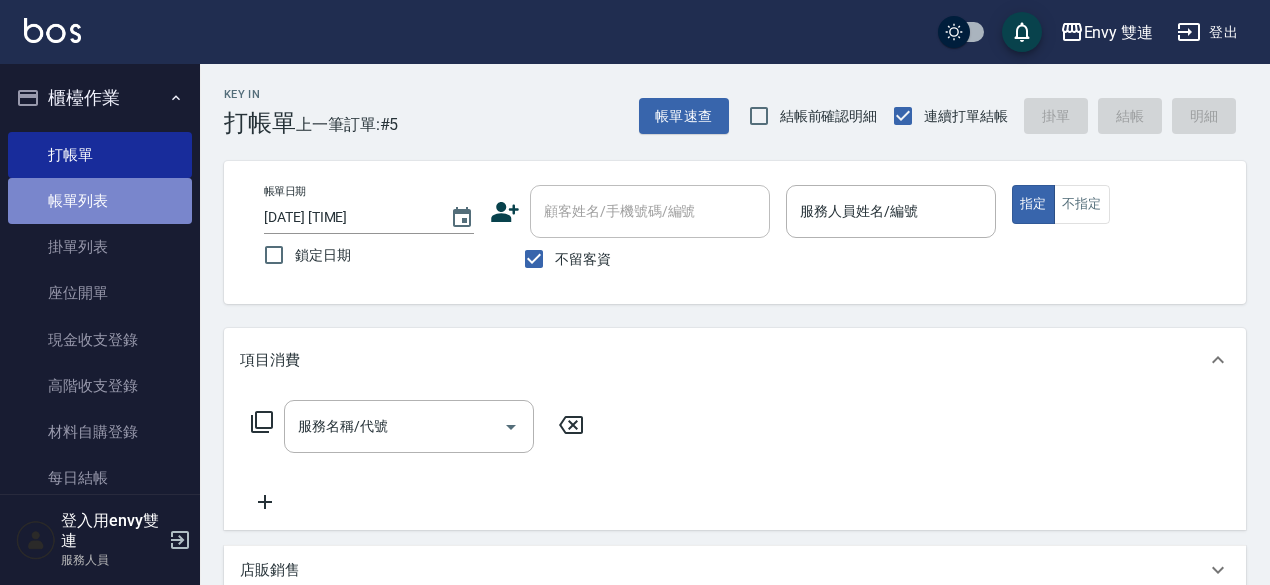 click on "帳單列表" at bounding box center (100, 201) 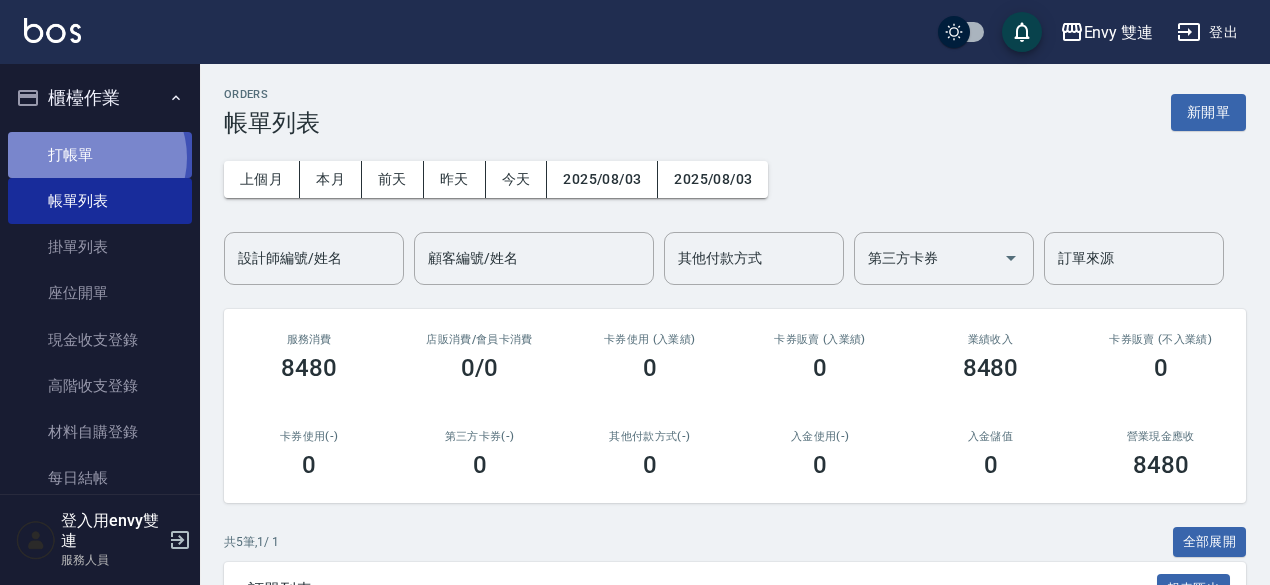 click on "打帳單" at bounding box center [100, 155] 